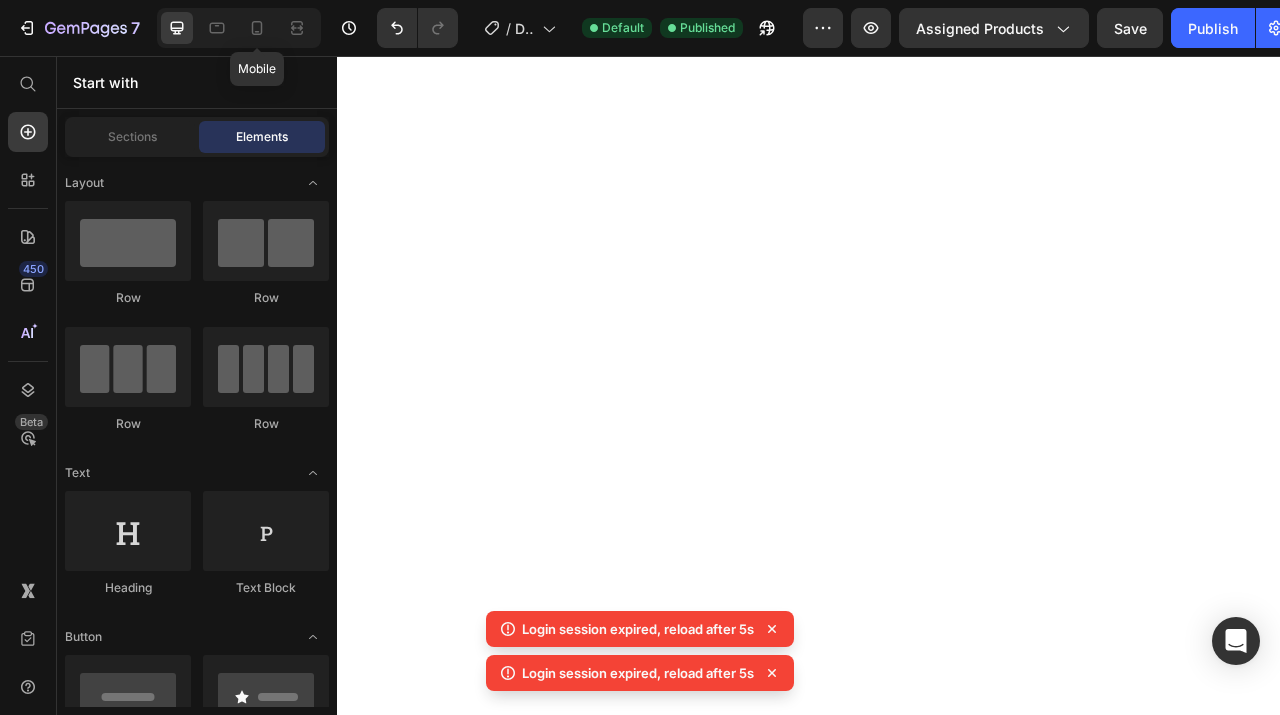 scroll, scrollTop: 0, scrollLeft: 0, axis: both 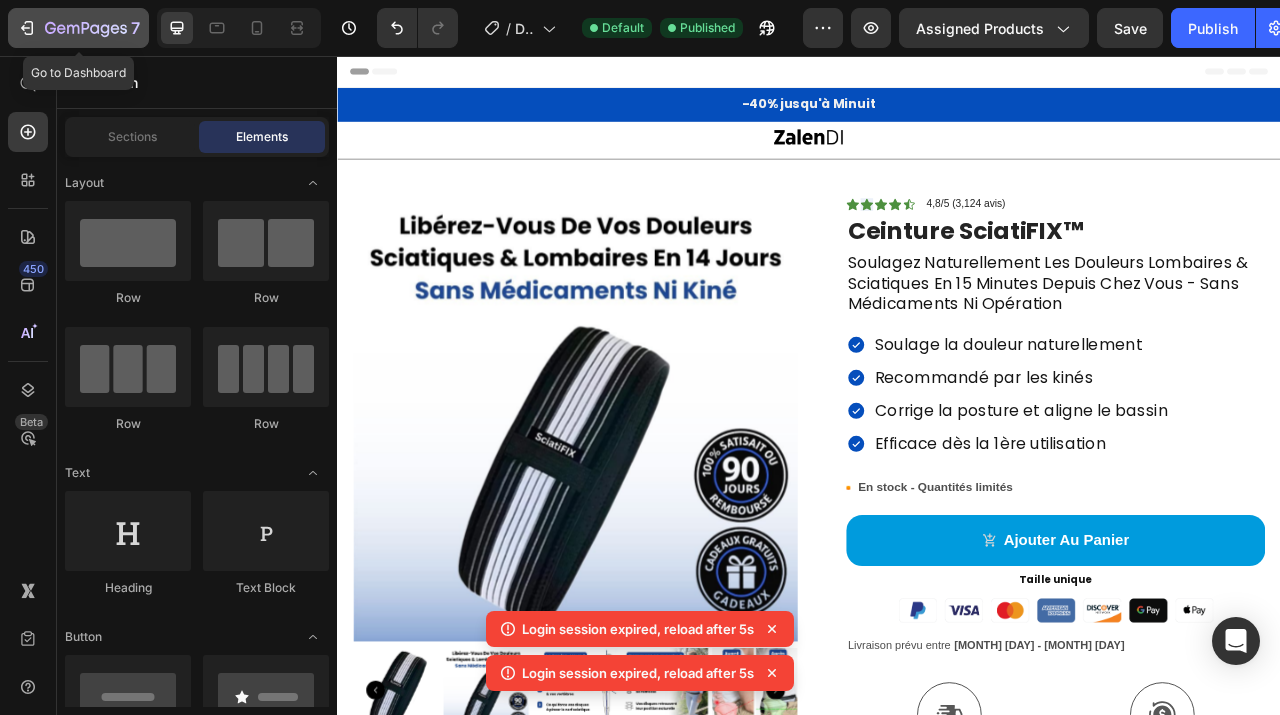 click 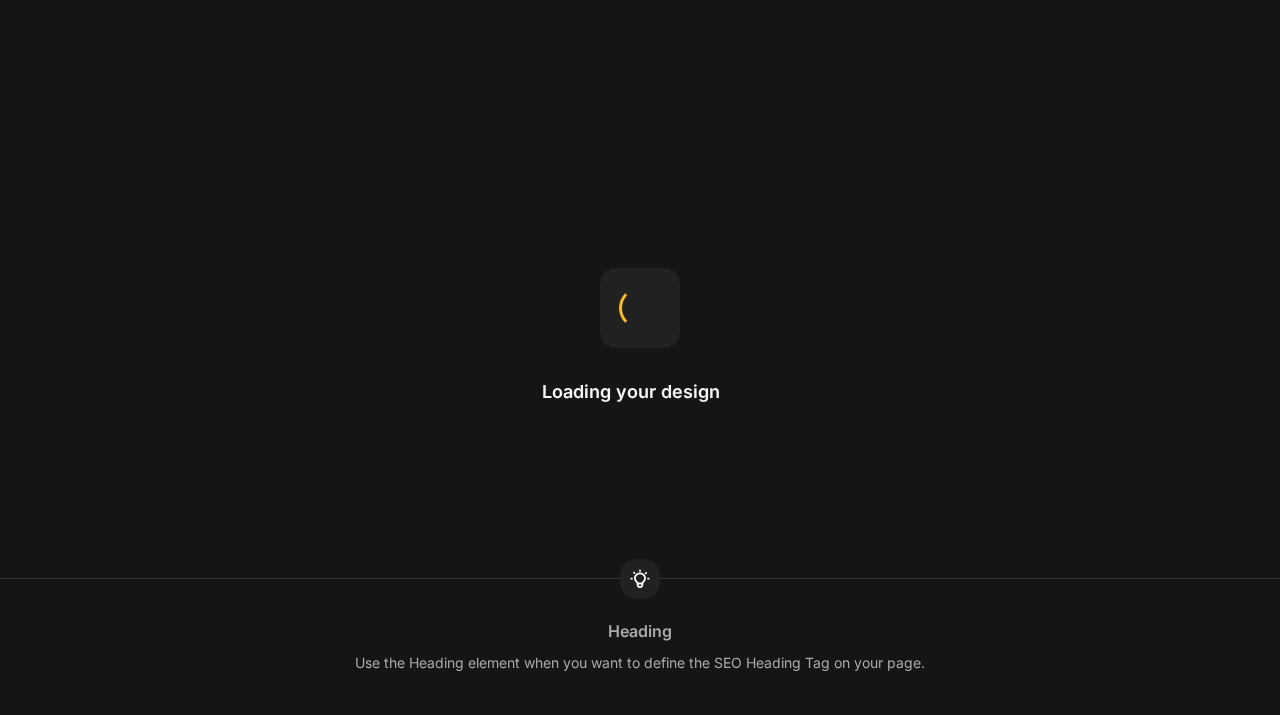 scroll, scrollTop: 0, scrollLeft: 0, axis: both 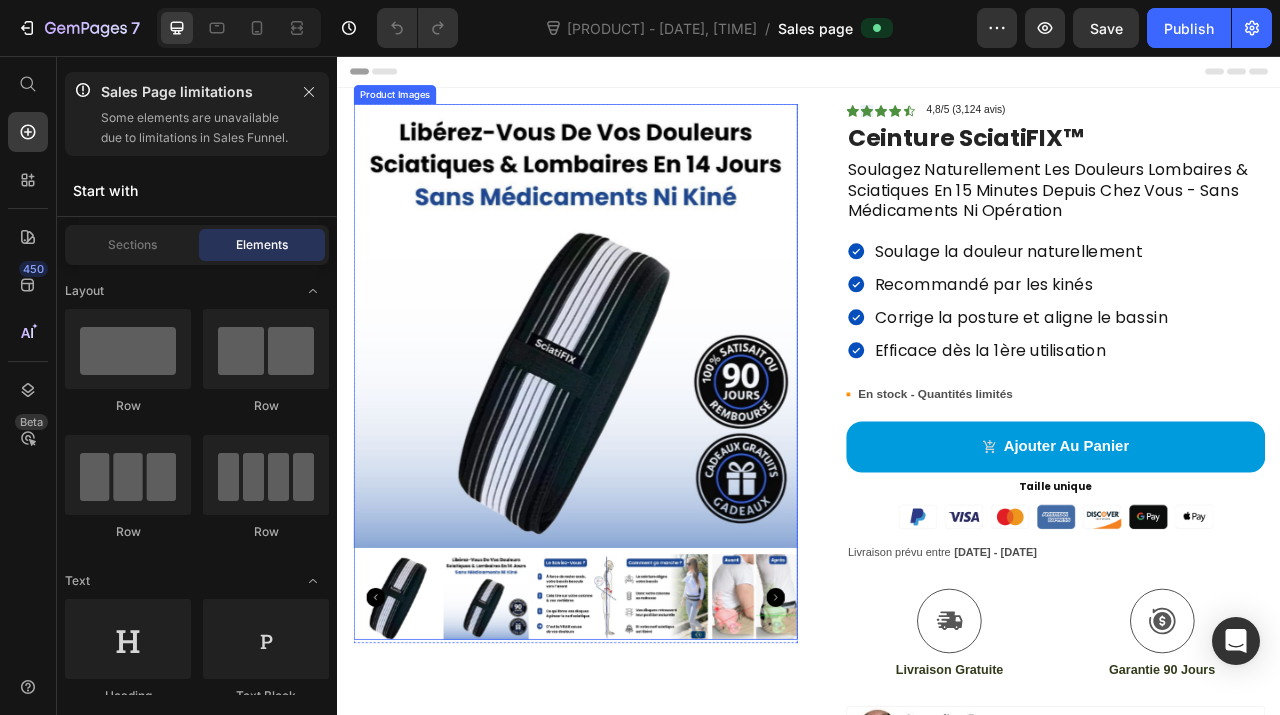 click at bounding box center [639, 399] 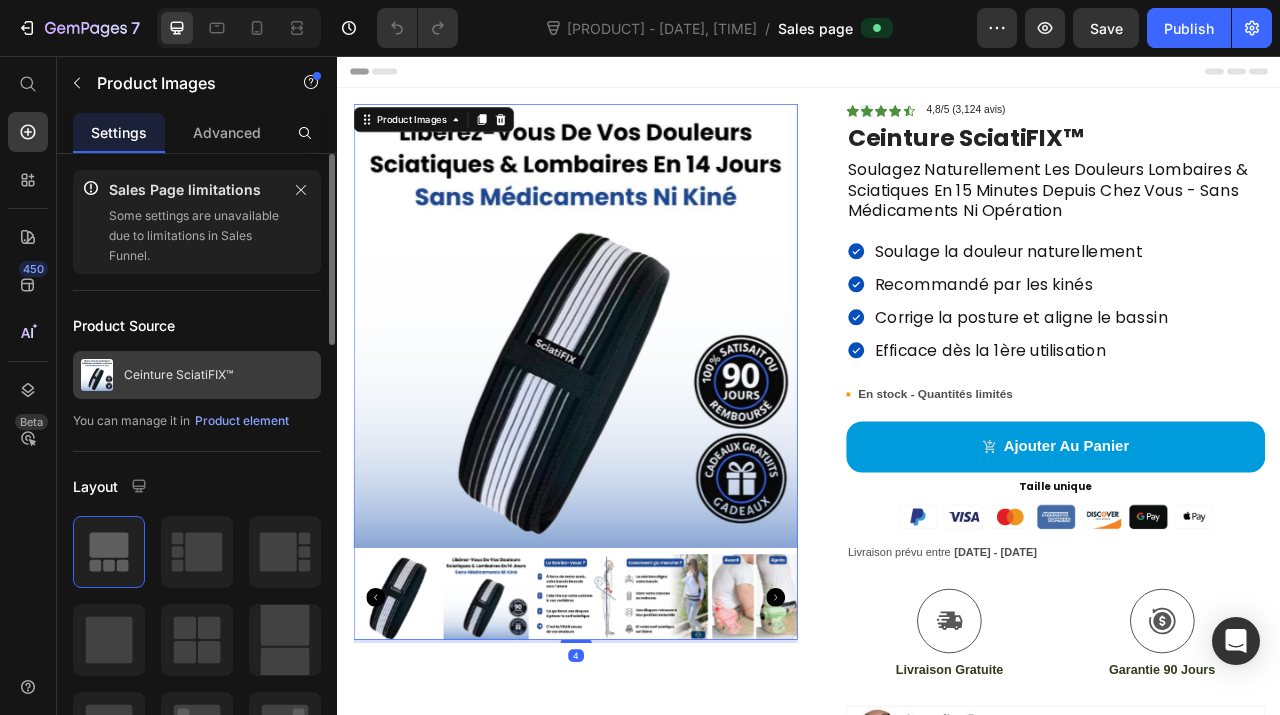 click on "Ceinture SciatiFIX™" at bounding box center [197, 375] 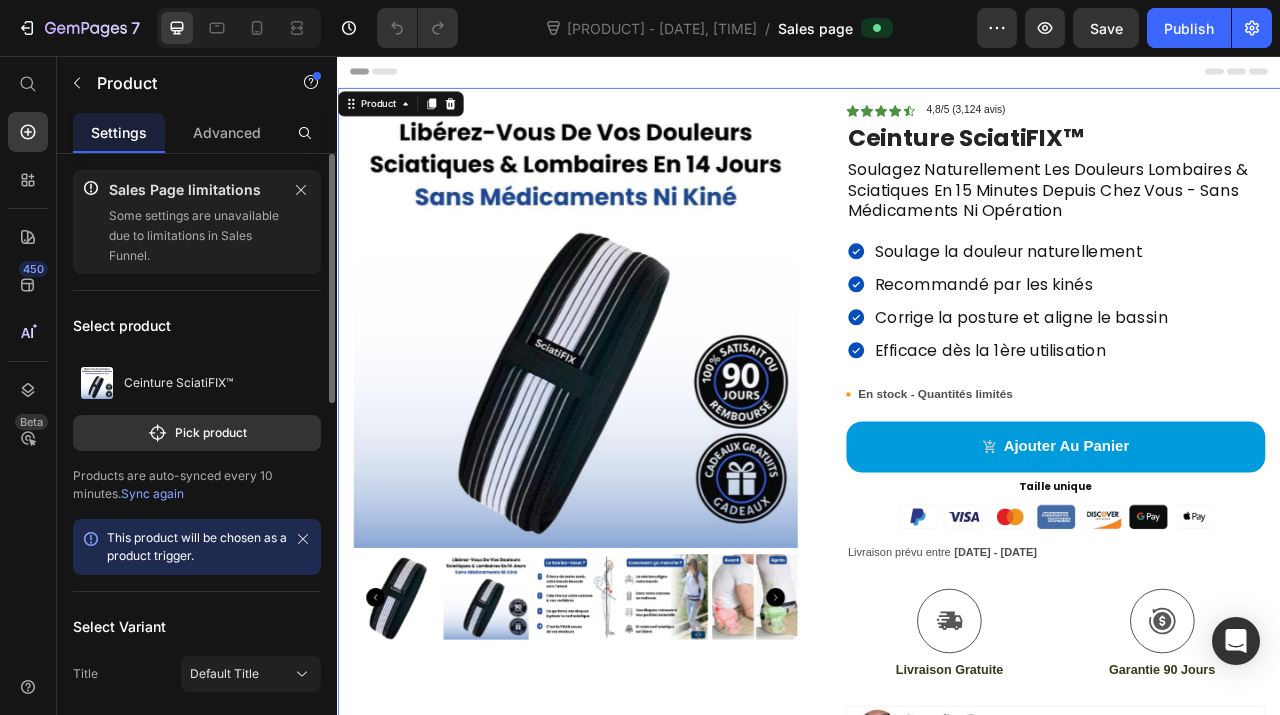 click on "Ceinture SciatiFIX™" at bounding box center [178, 383] 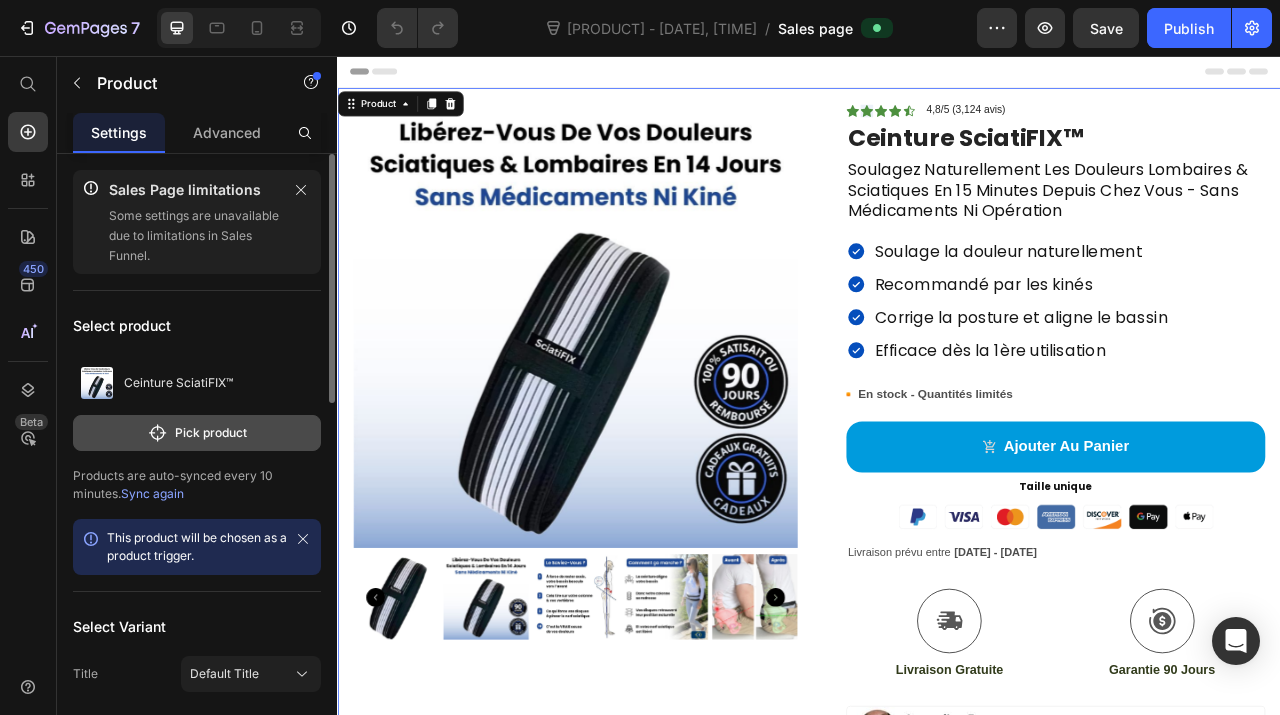 click on "Pick product" at bounding box center (197, 433) 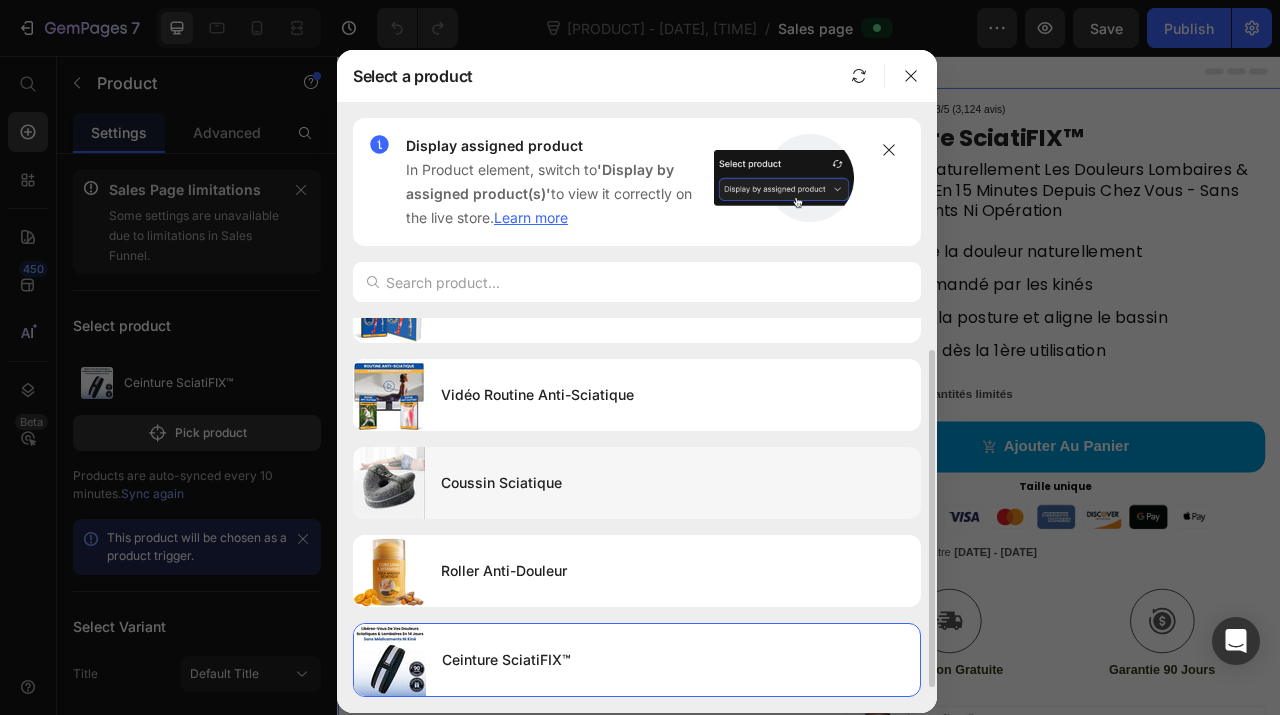 scroll, scrollTop: 0, scrollLeft: 0, axis: both 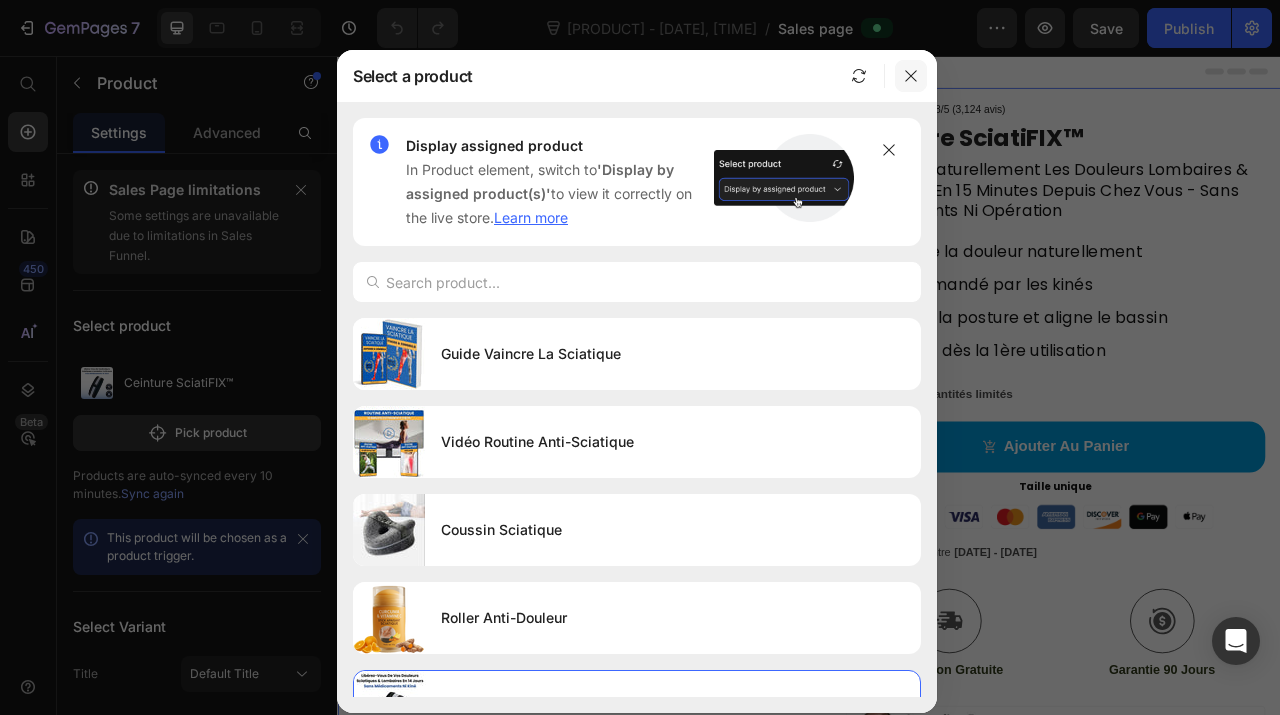 click 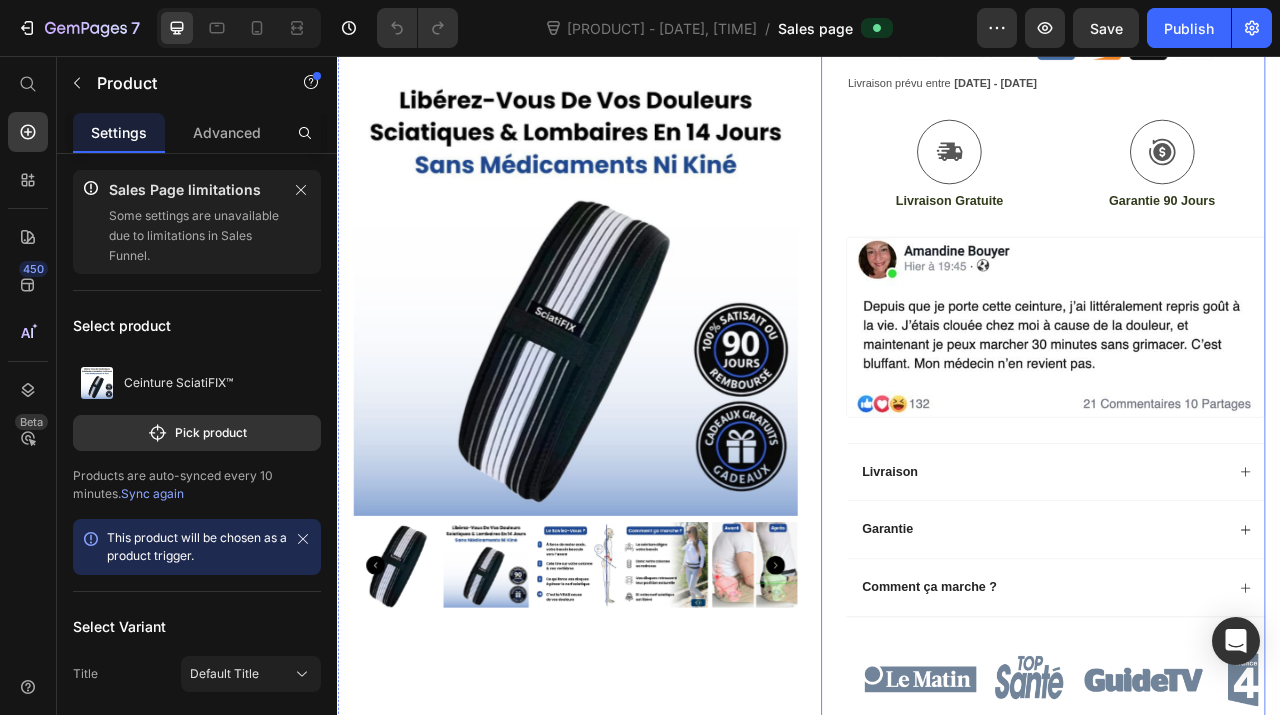 scroll, scrollTop: 839, scrollLeft: 0, axis: vertical 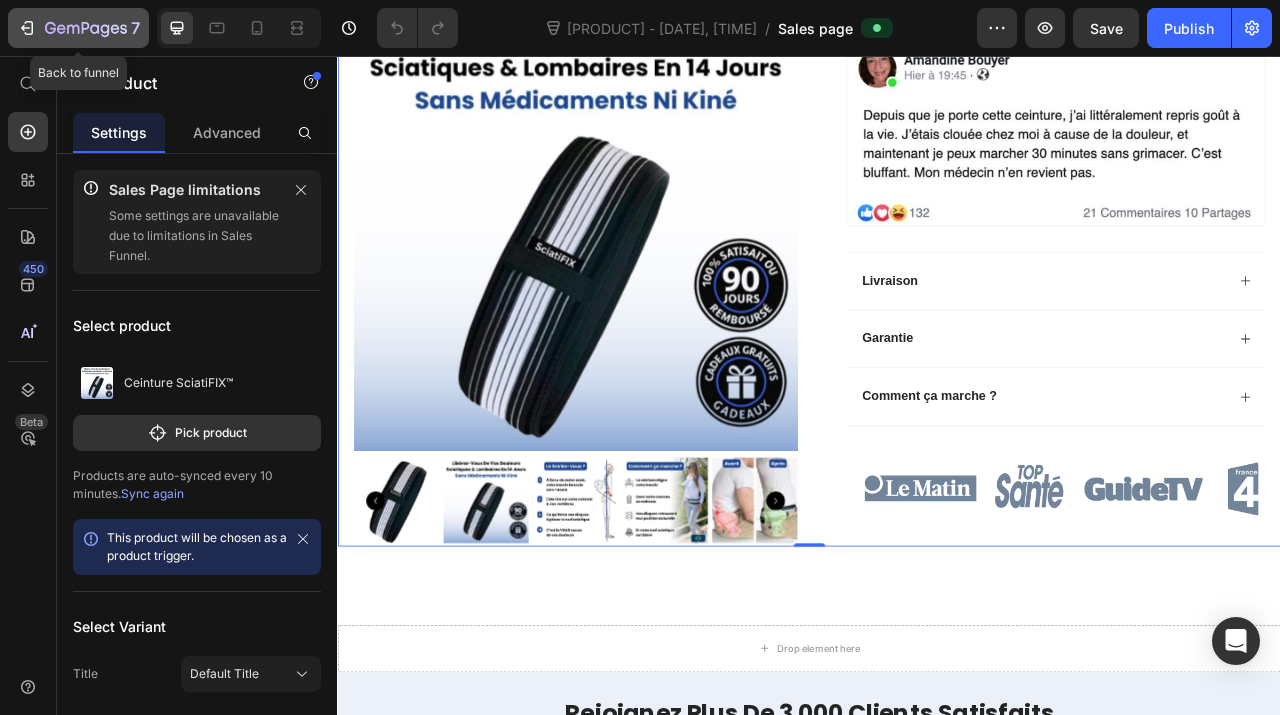 click on "7" at bounding box center (78, 28) 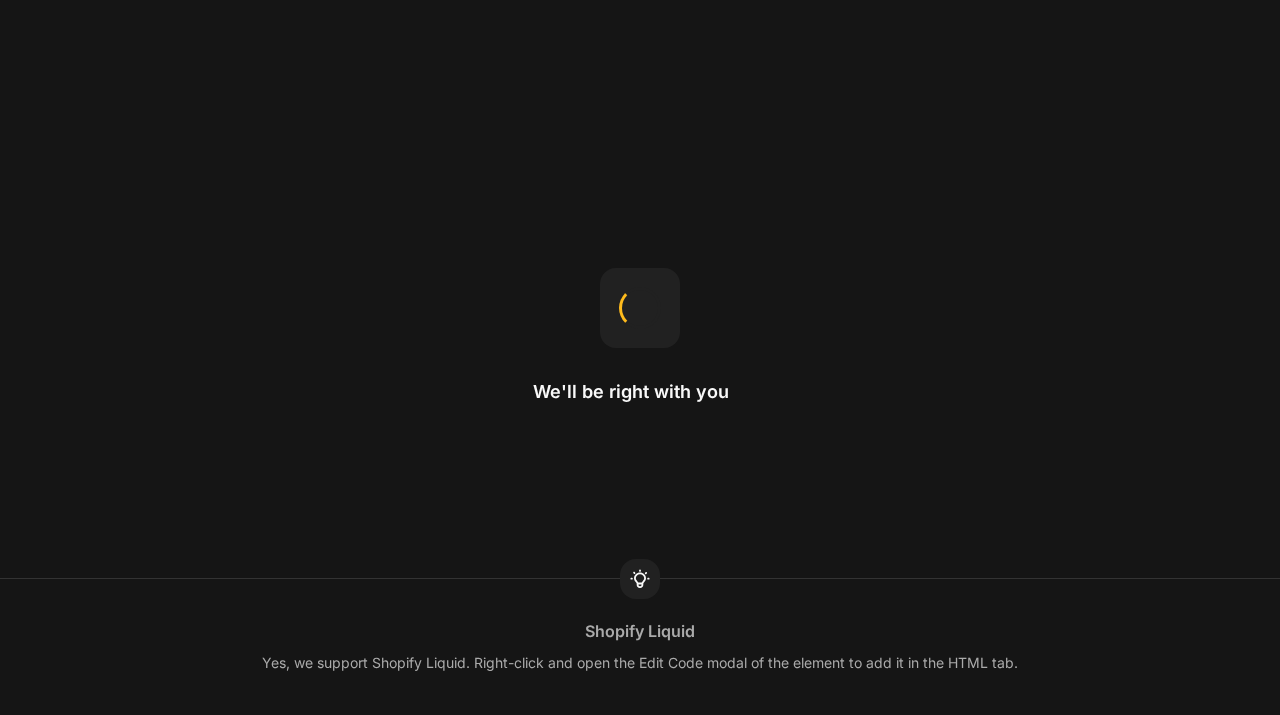 scroll, scrollTop: 0, scrollLeft: 0, axis: both 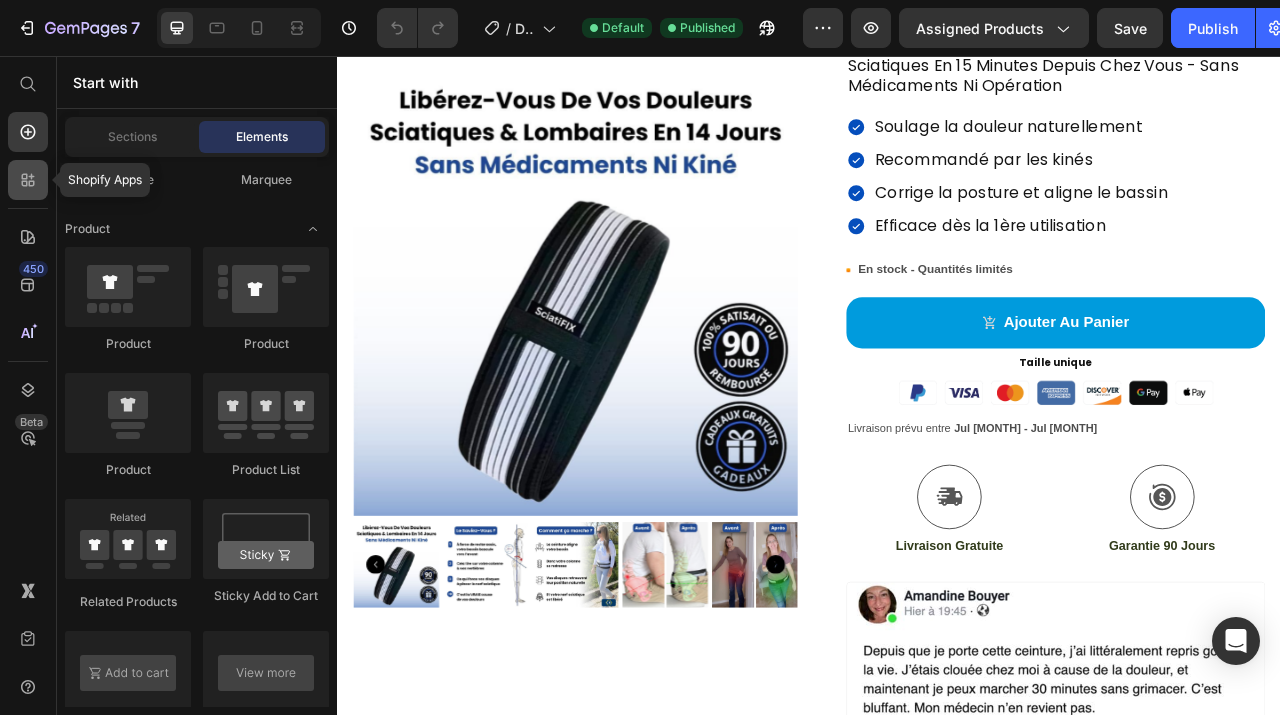 click 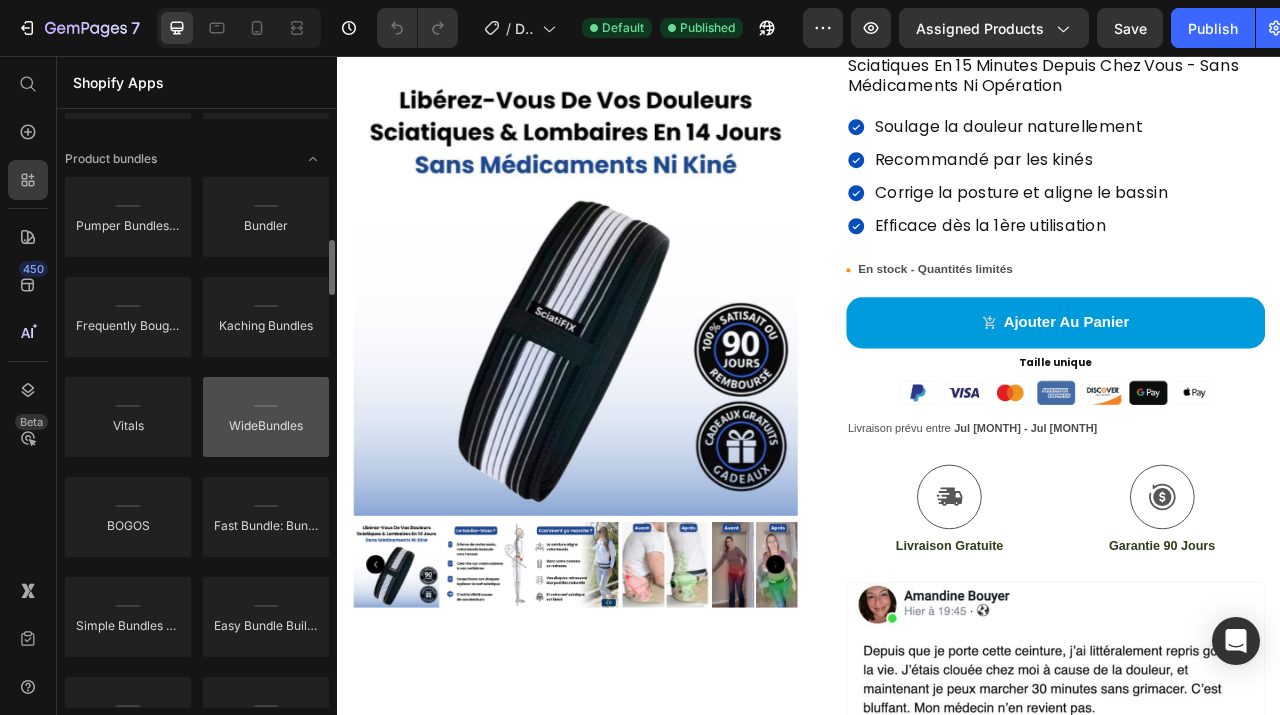 scroll, scrollTop: 1374, scrollLeft: 0, axis: vertical 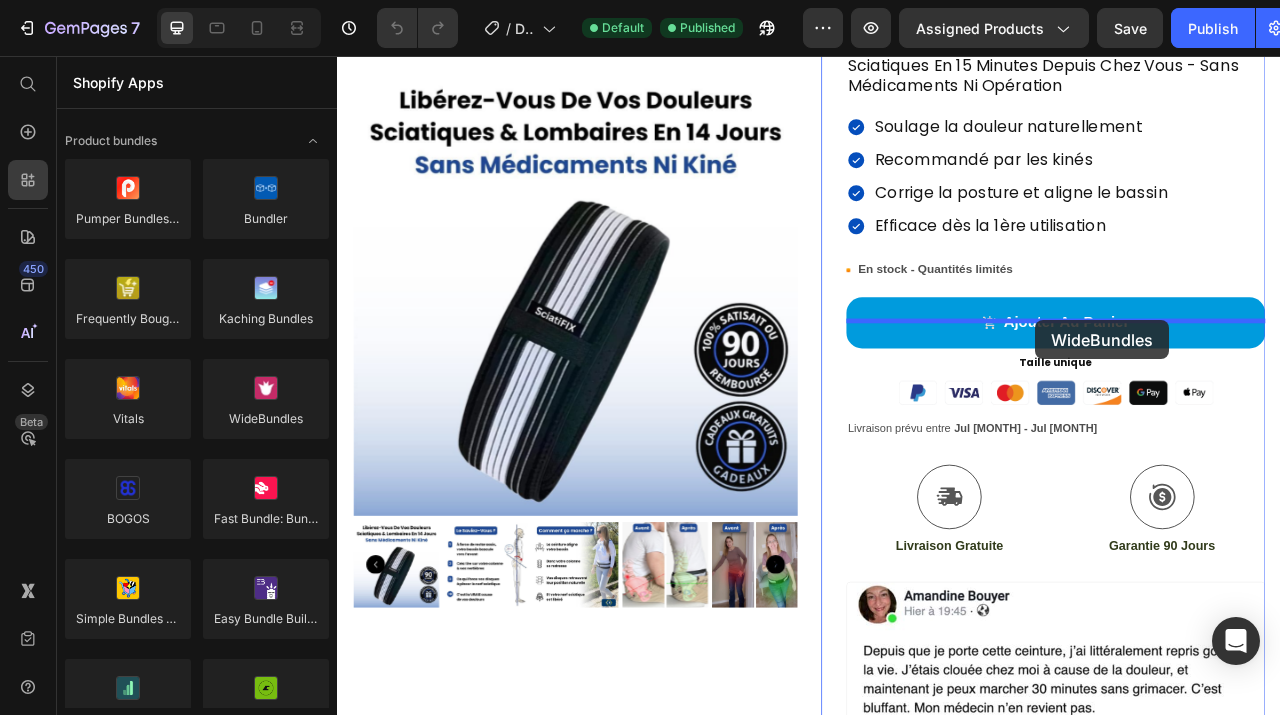 drag, startPoint x: 589, startPoint y: 464, endPoint x: 1225, endPoint y: 392, distance: 640.0625 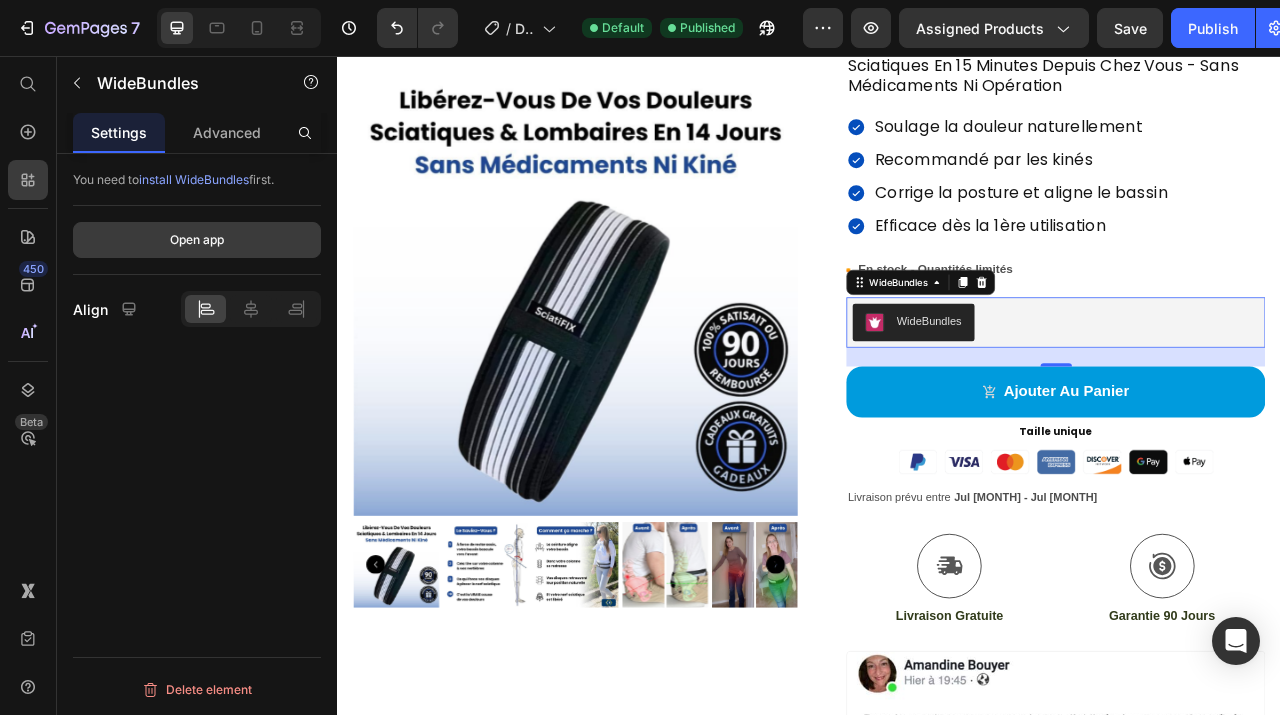 click on "Open app" at bounding box center (197, 240) 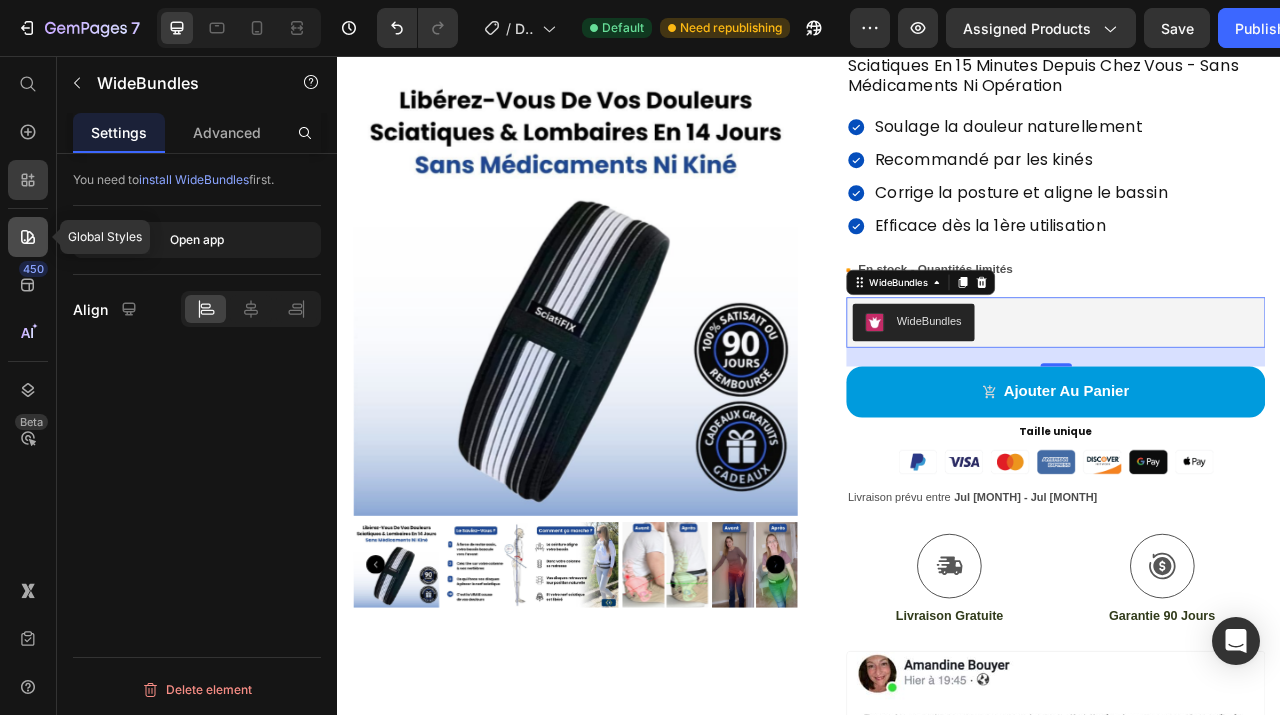 click 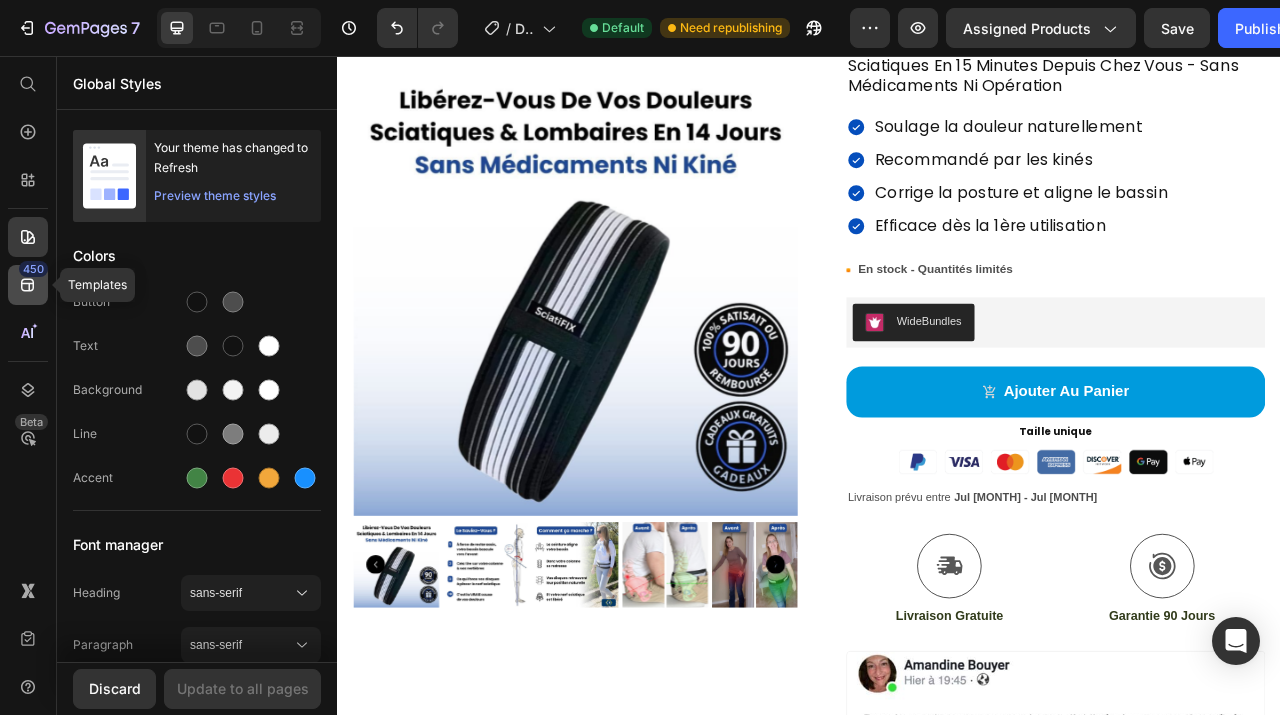 click 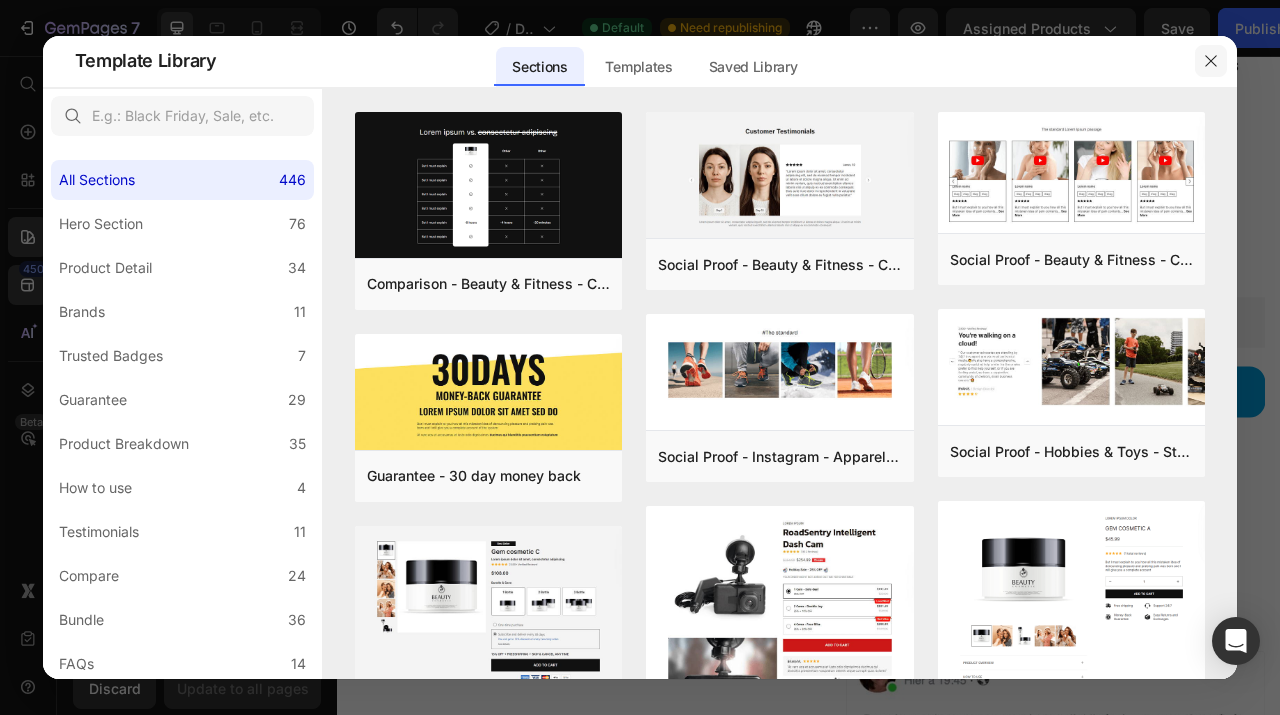 click 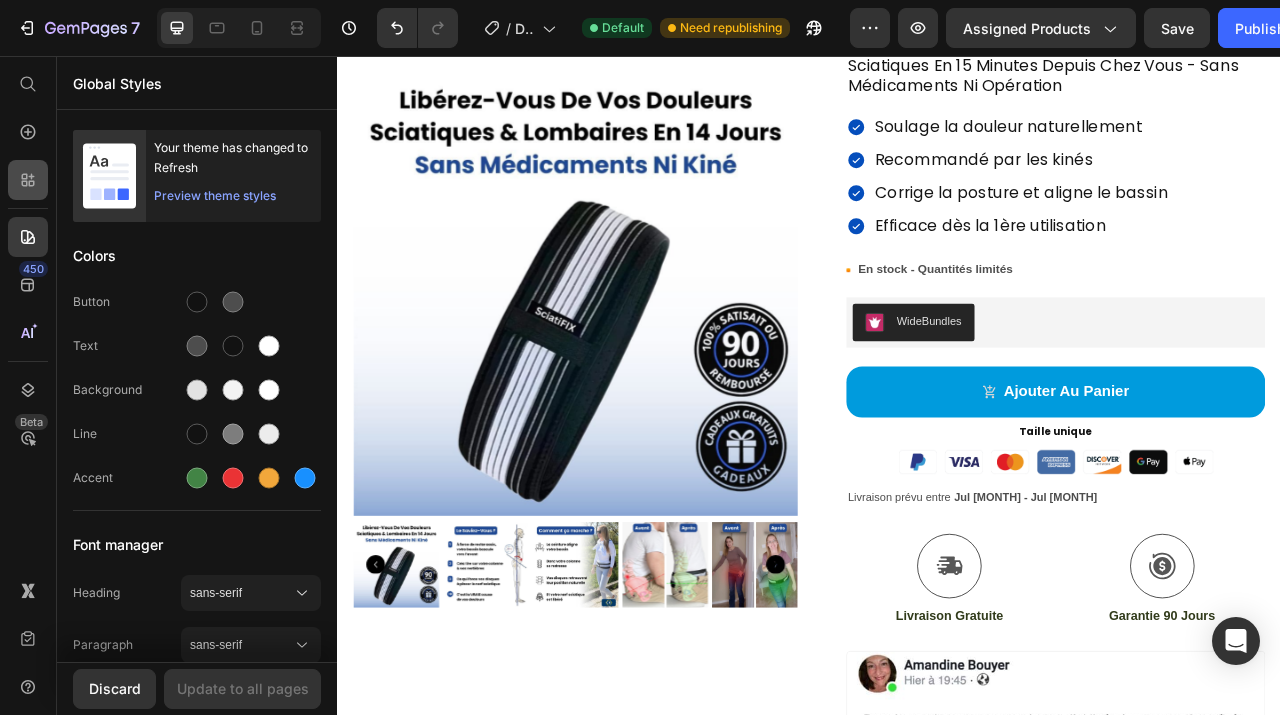 click 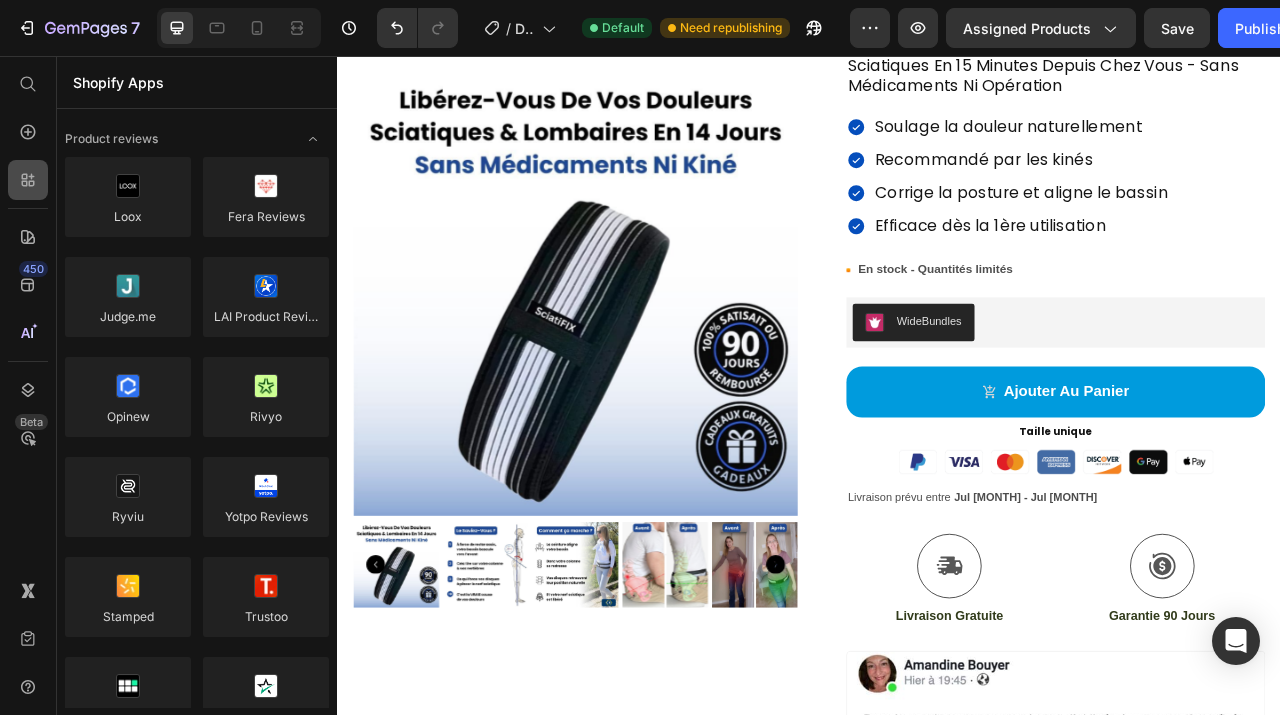 scroll, scrollTop: 1374, scrollLeft: 0, axis: vertical 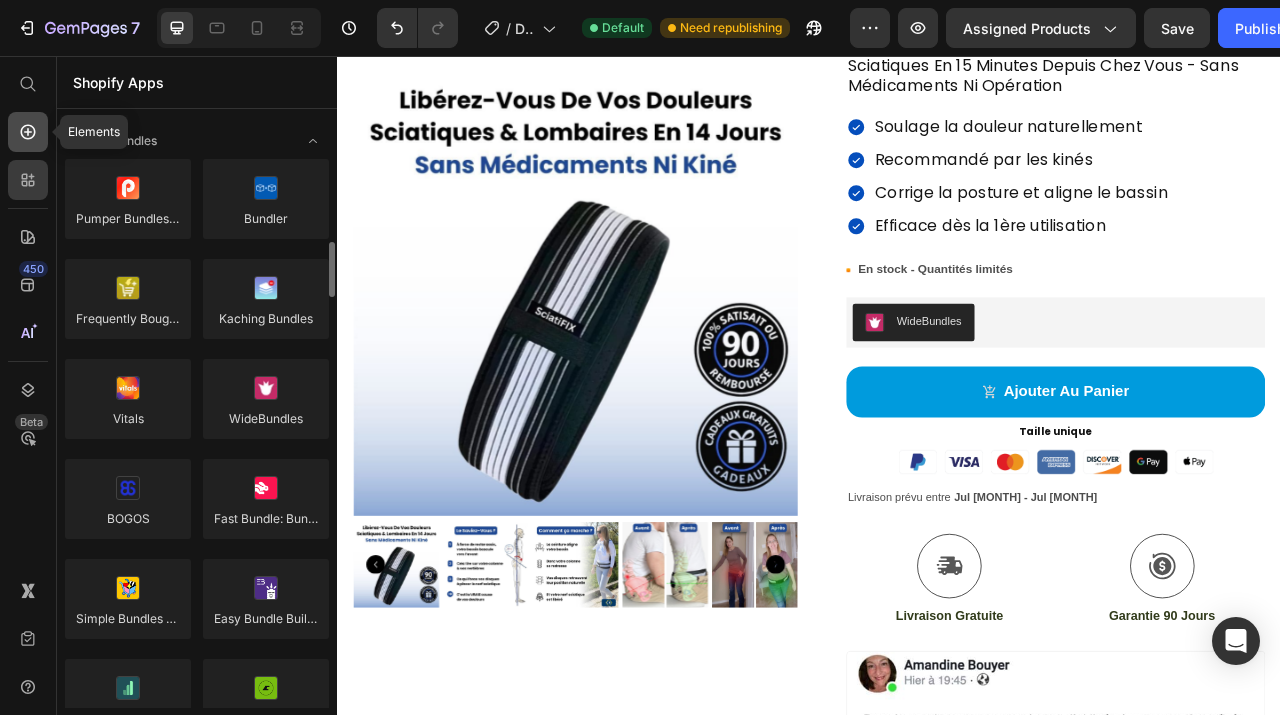 click 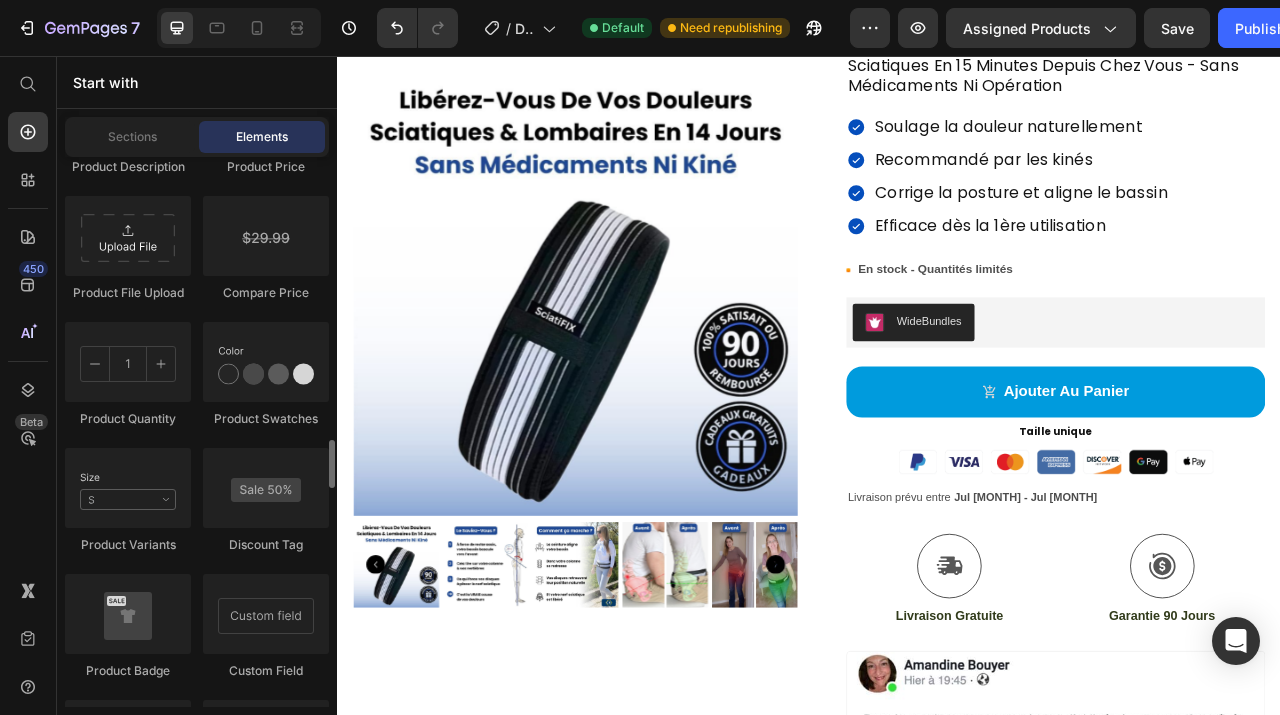 scroll, scrollTop: 3579, scrollLeft: 0, axis: vertical 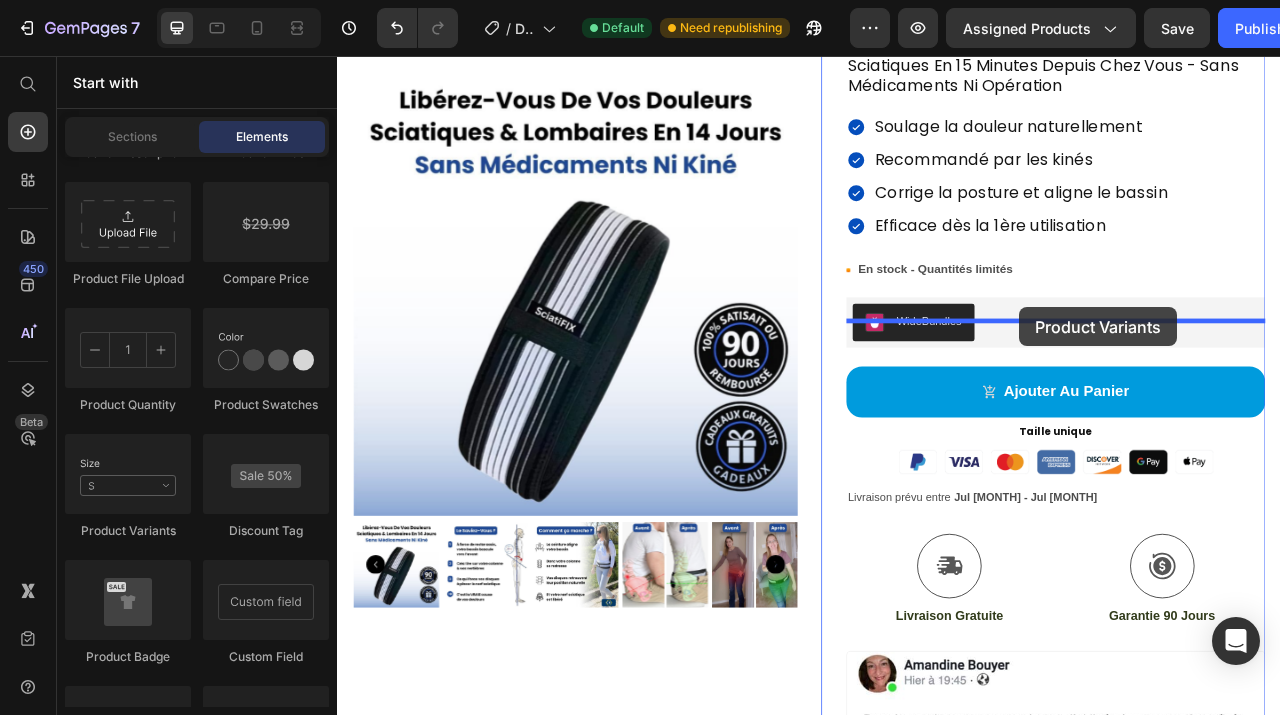 drag, startPoint x: 476, startPoint y: 546, endPoint x: 1241, endPoint y: 76, distance: 897.84467 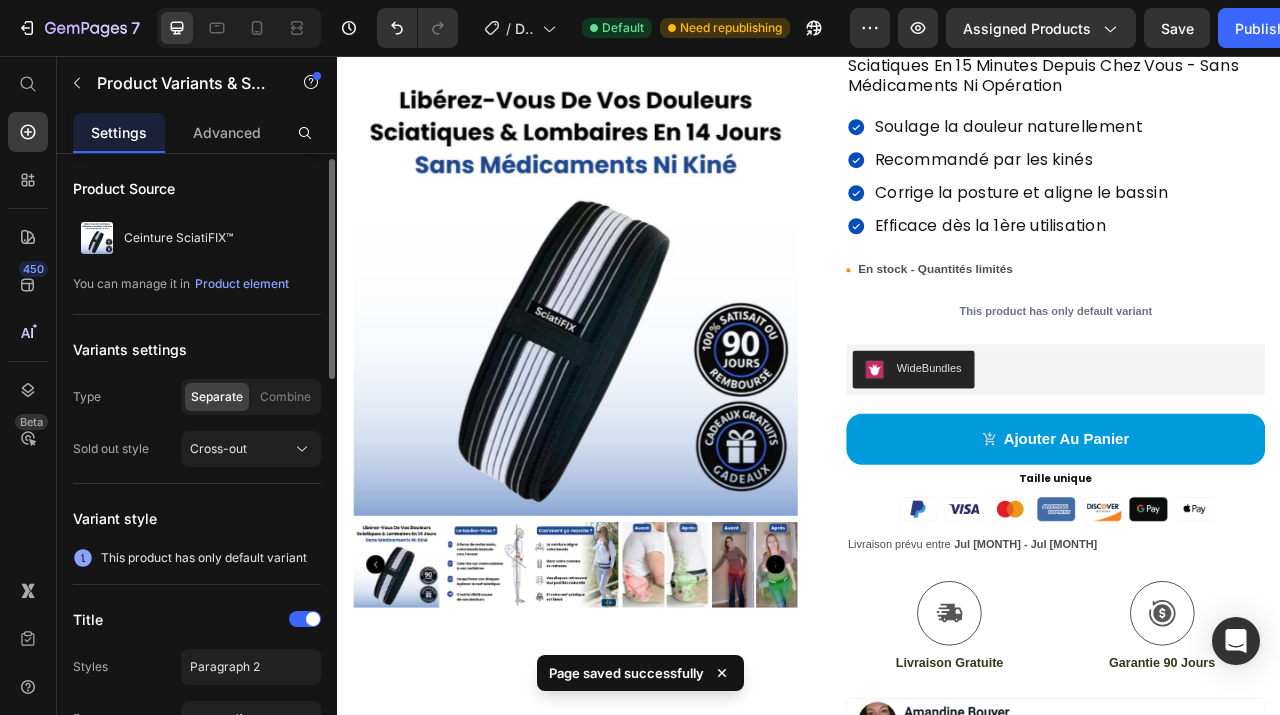 scroll, scrollTop: 18, scrollLeft: 0, axis: vertical 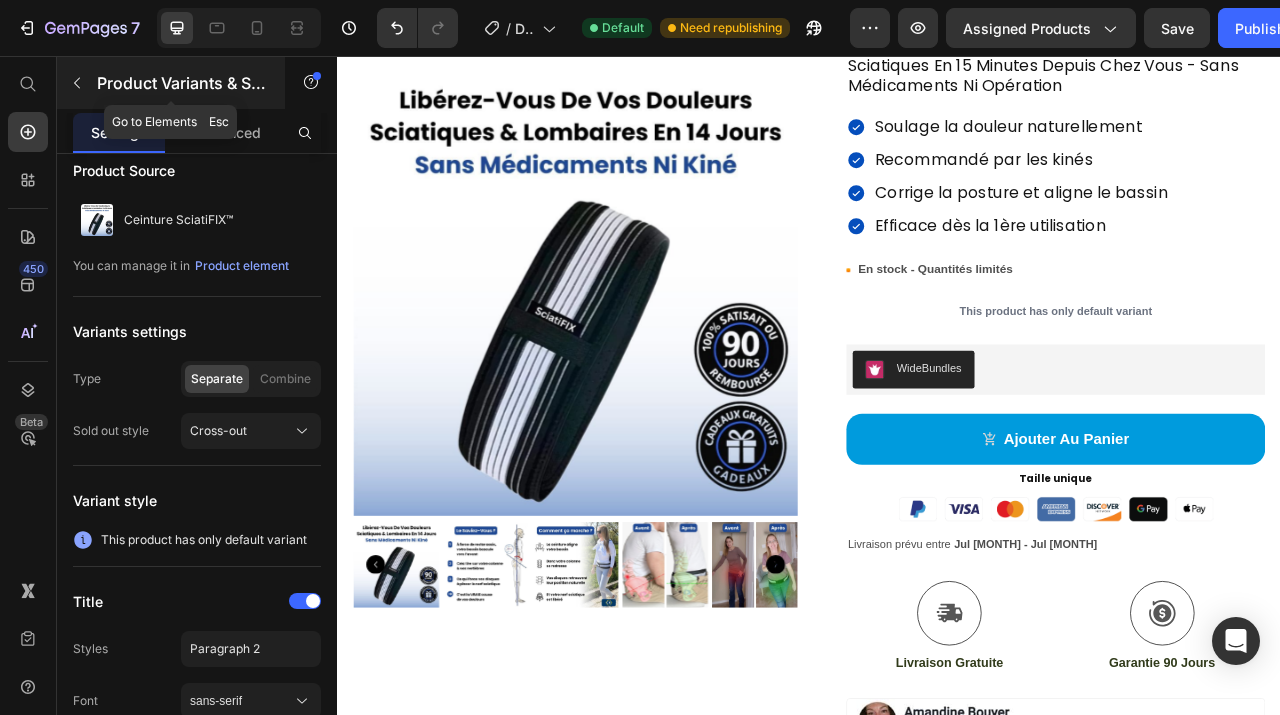 click 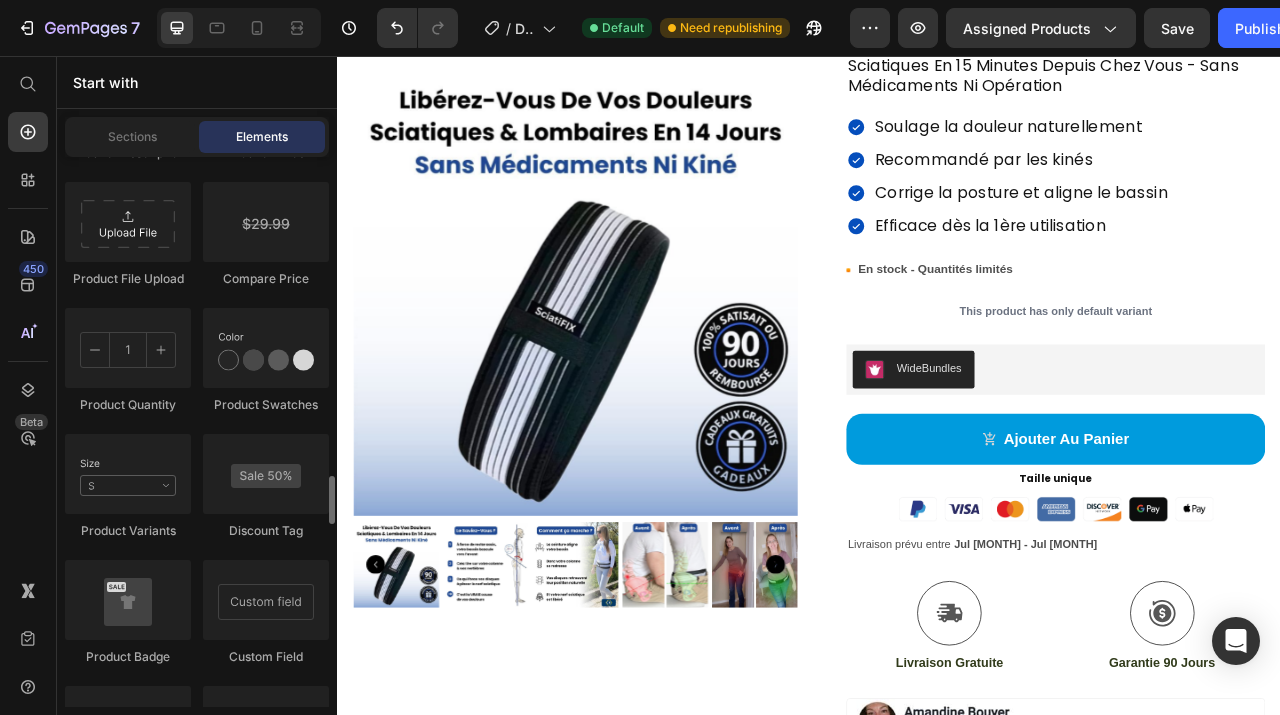 scroll, scrollTop: 3607, scrollLeft: 0, axis: vertical 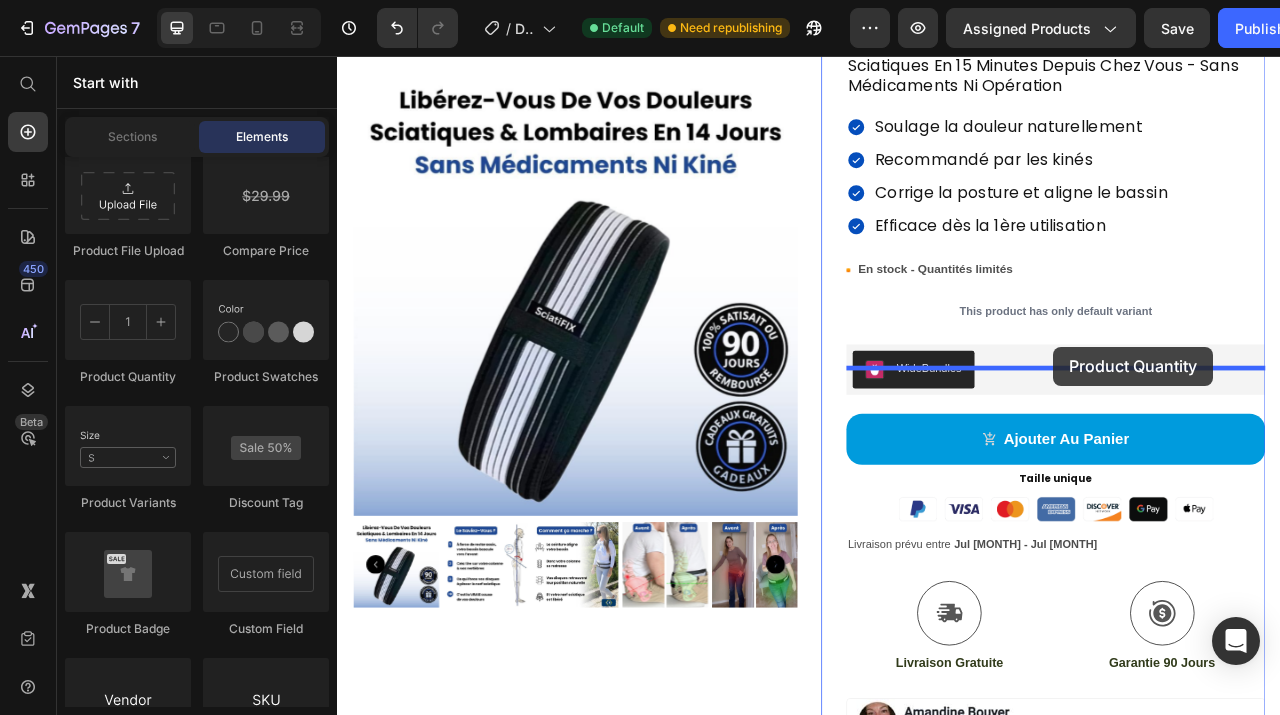 drag, startPoint x: 478, startPoint y: 399, endPoint x: 1248, endPoint y: 426, distance: 770.4732 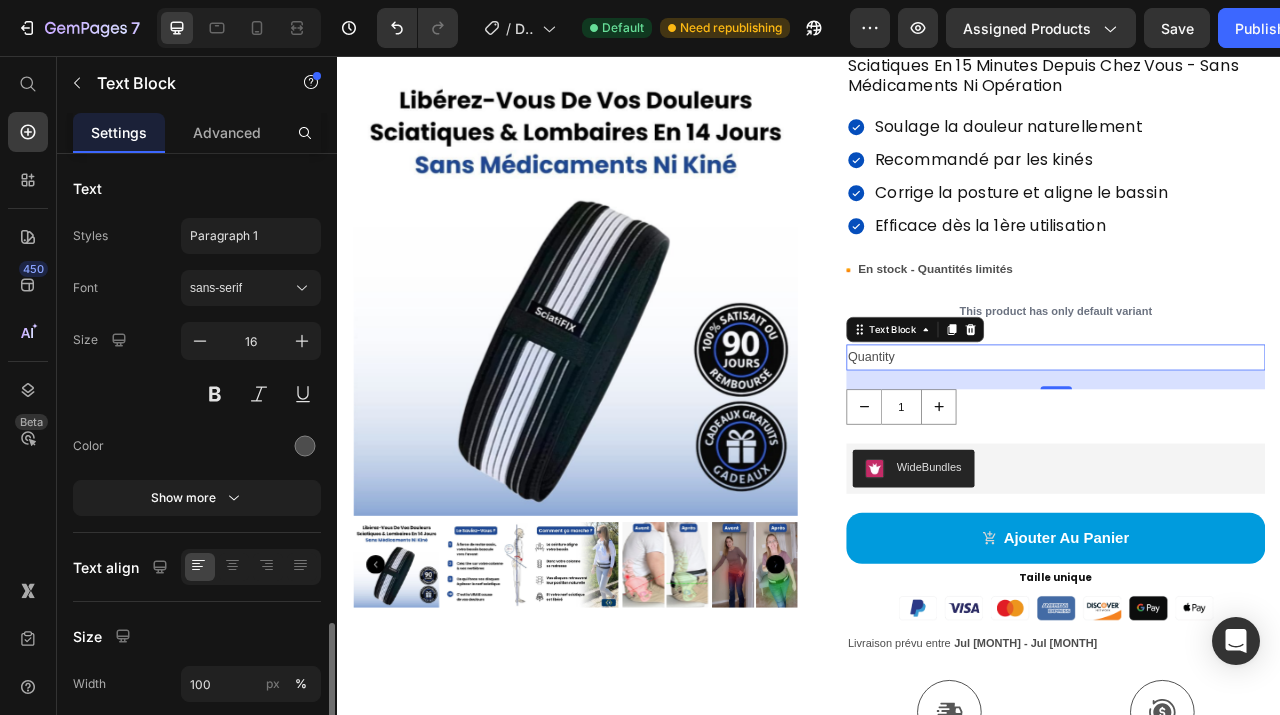 scroll, scrollTop: 277, scrollLeft: 0, axis: vertical 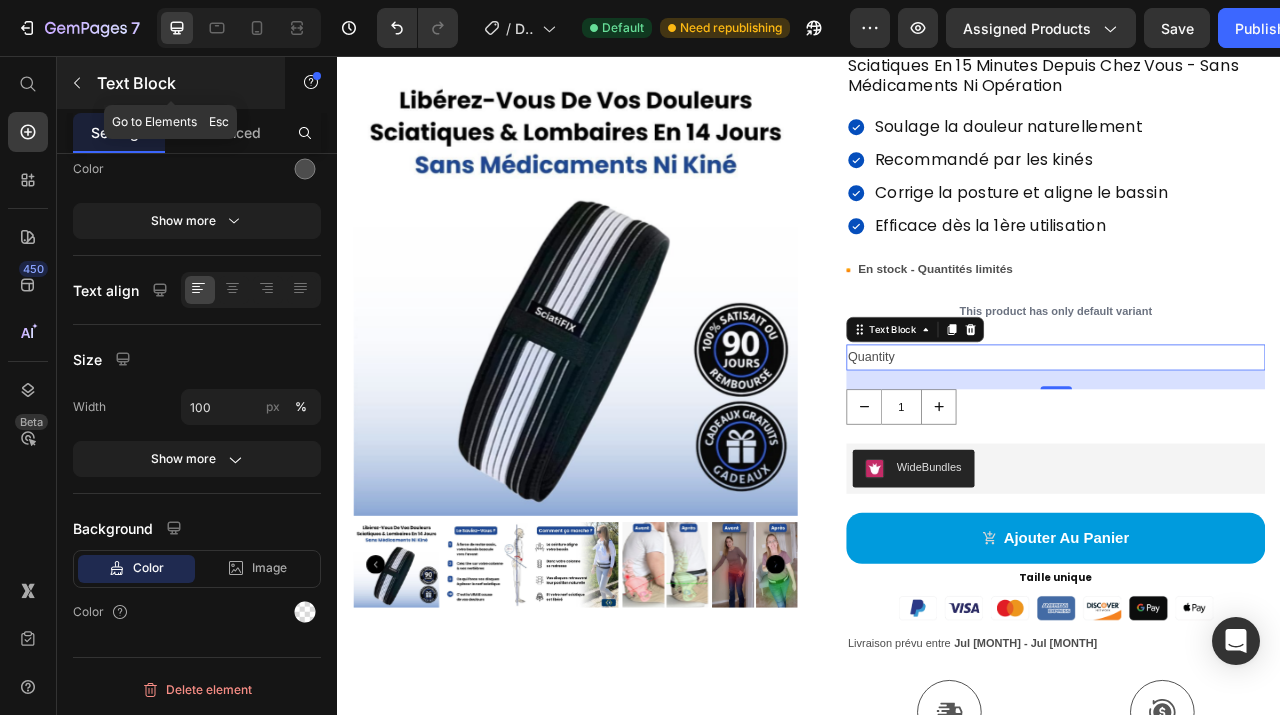 click 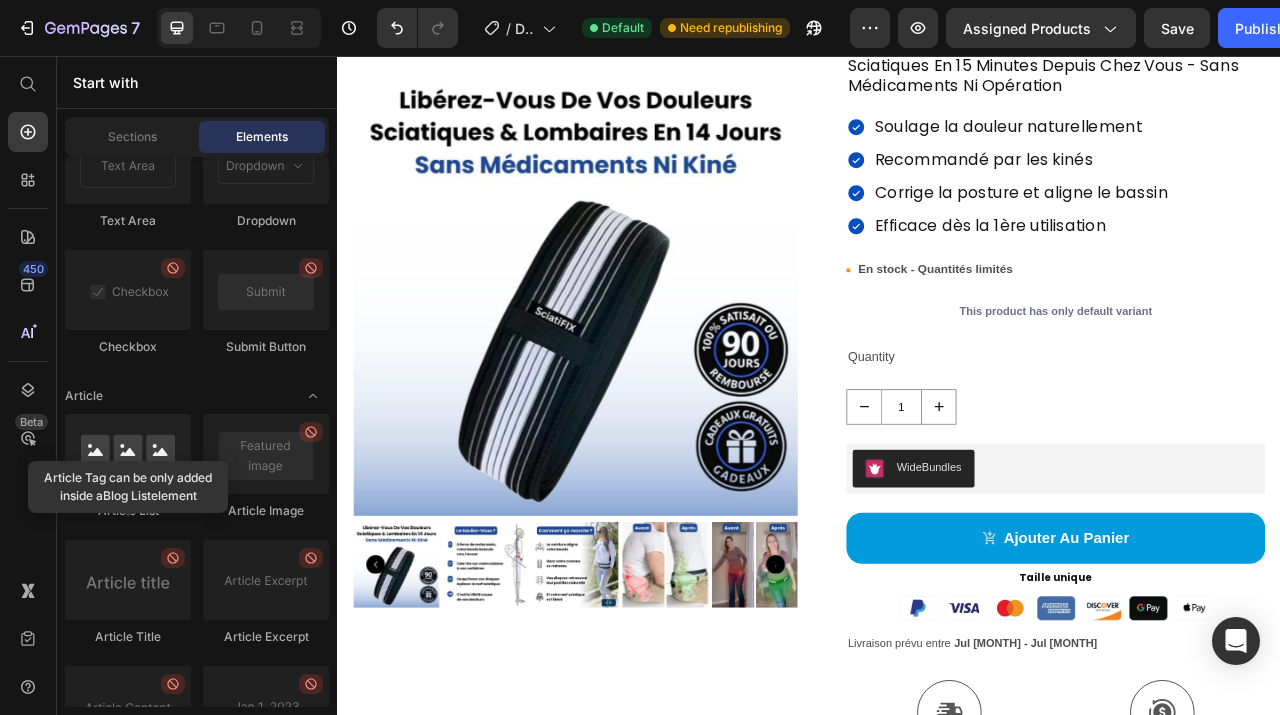scroll, scrollTop: 5635, scrollLeft: 0, axis: vertical 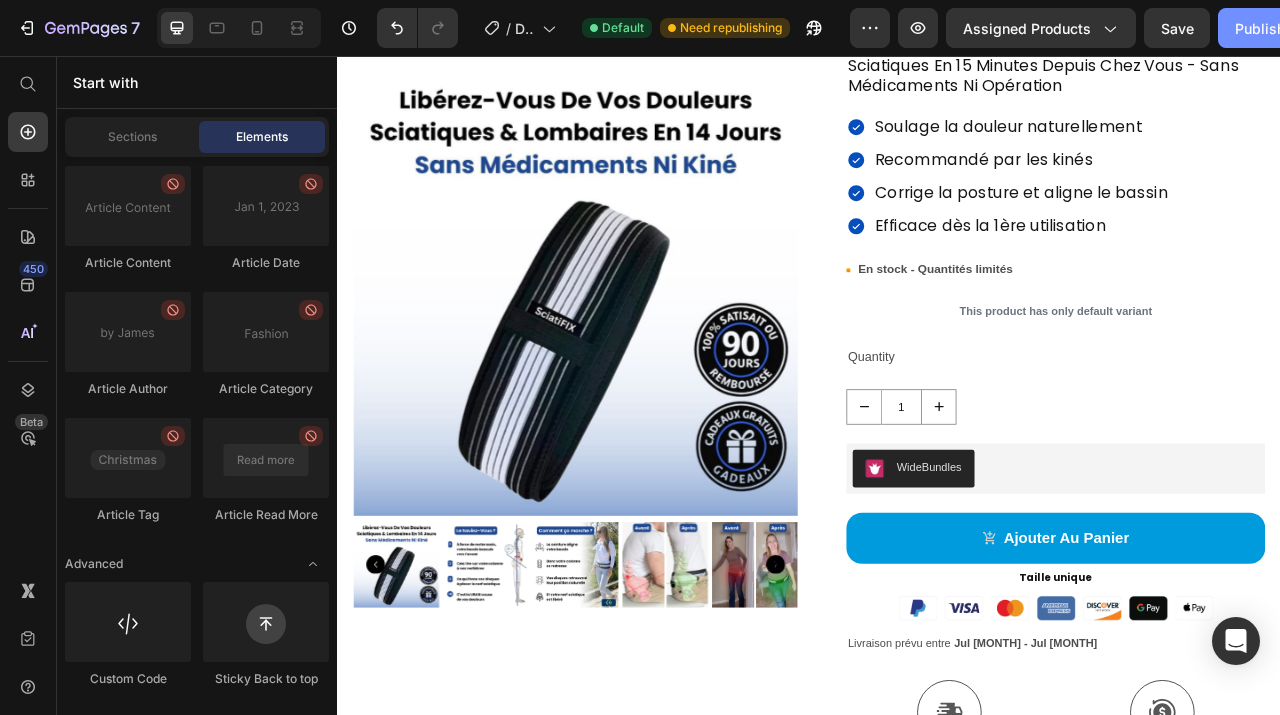 click on "Publish" at bounding box center (1260, 28) 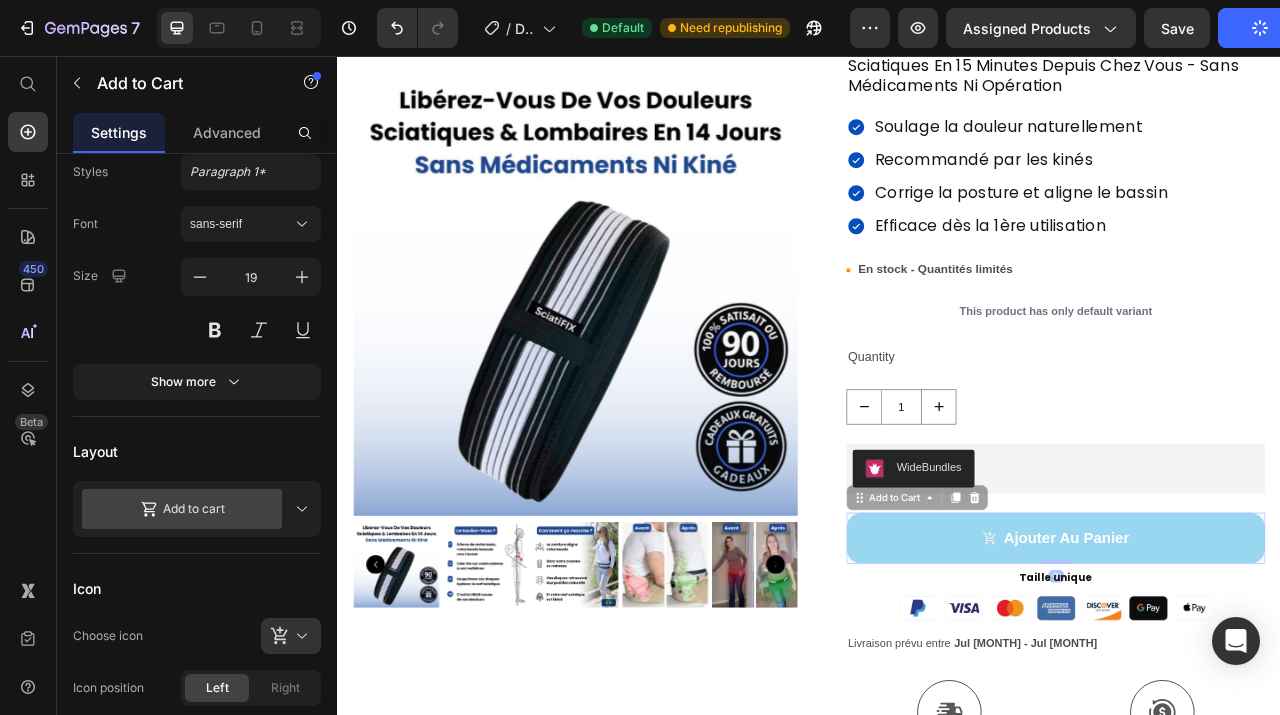 scroll, scrollTop: 0, scrollLeft: 0, axis: both 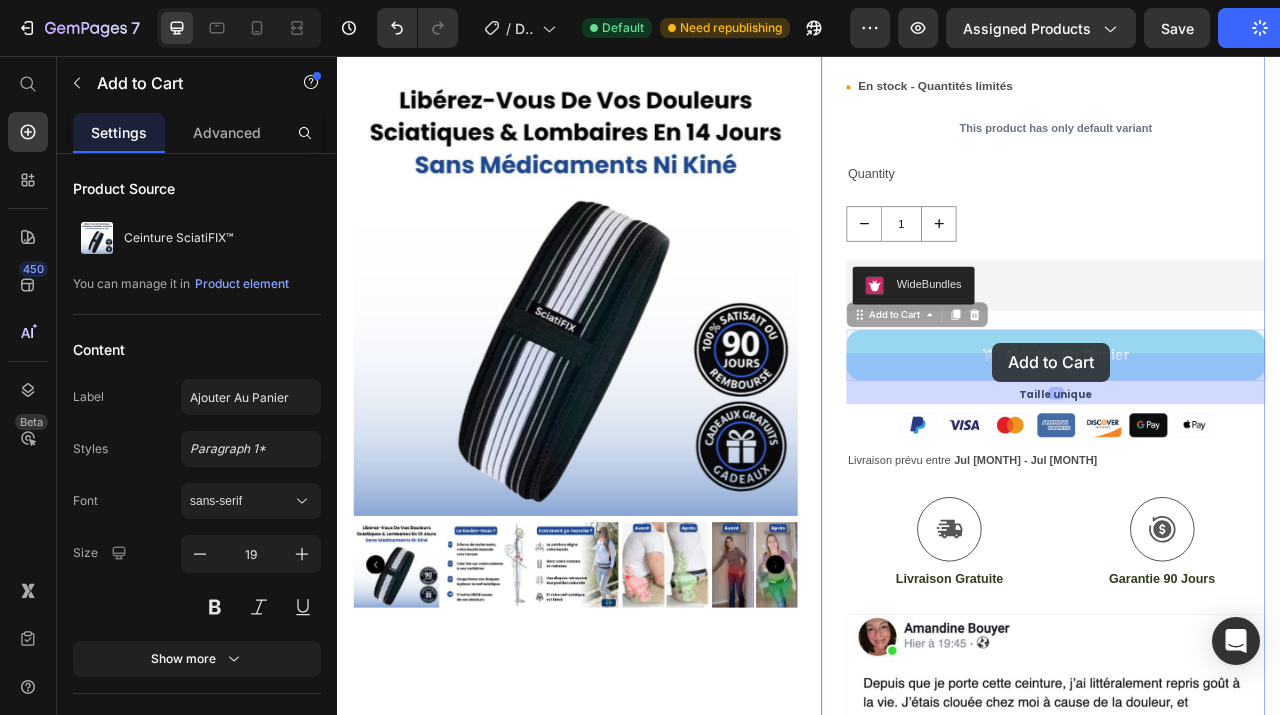drag, startPoint x: 1109, startPoint y: 705, endPoint x: 1171, endPoint y: 422, distance: 289.7119 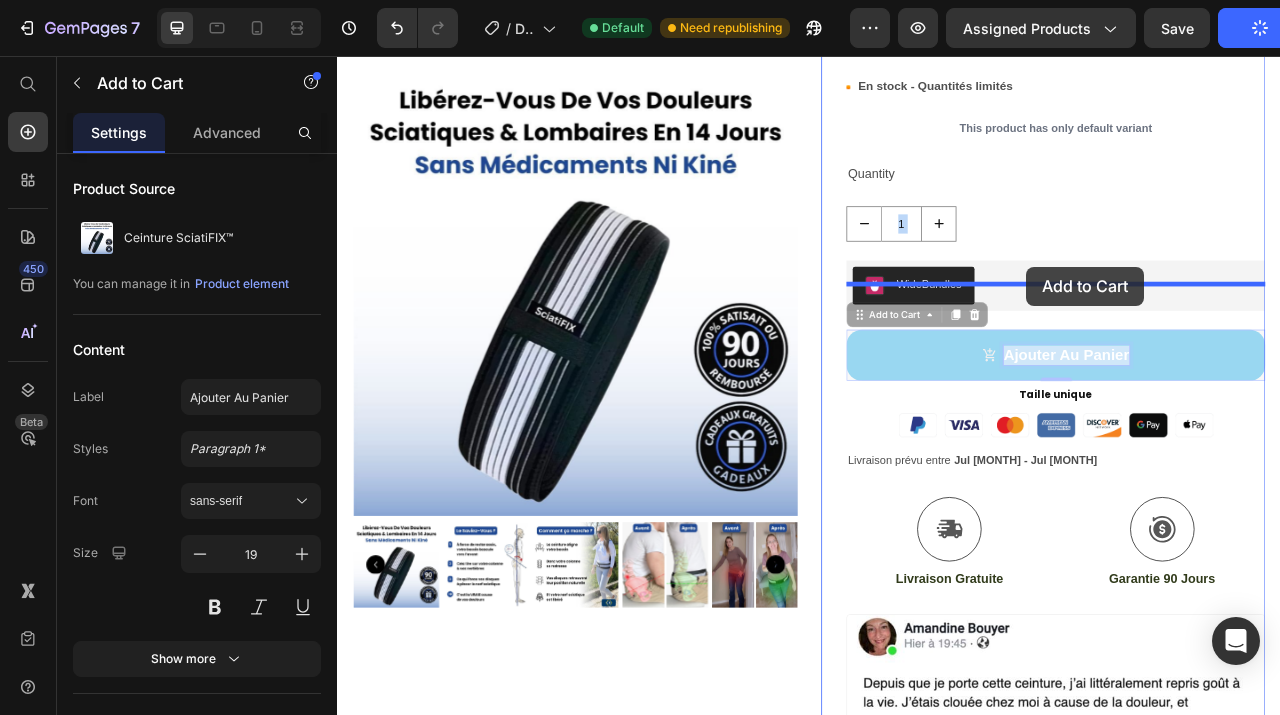 drag, startPoint x: 1193, startPoint y: 462, endPoint x: 1214, endPoint y: 324, distance: 139.58868 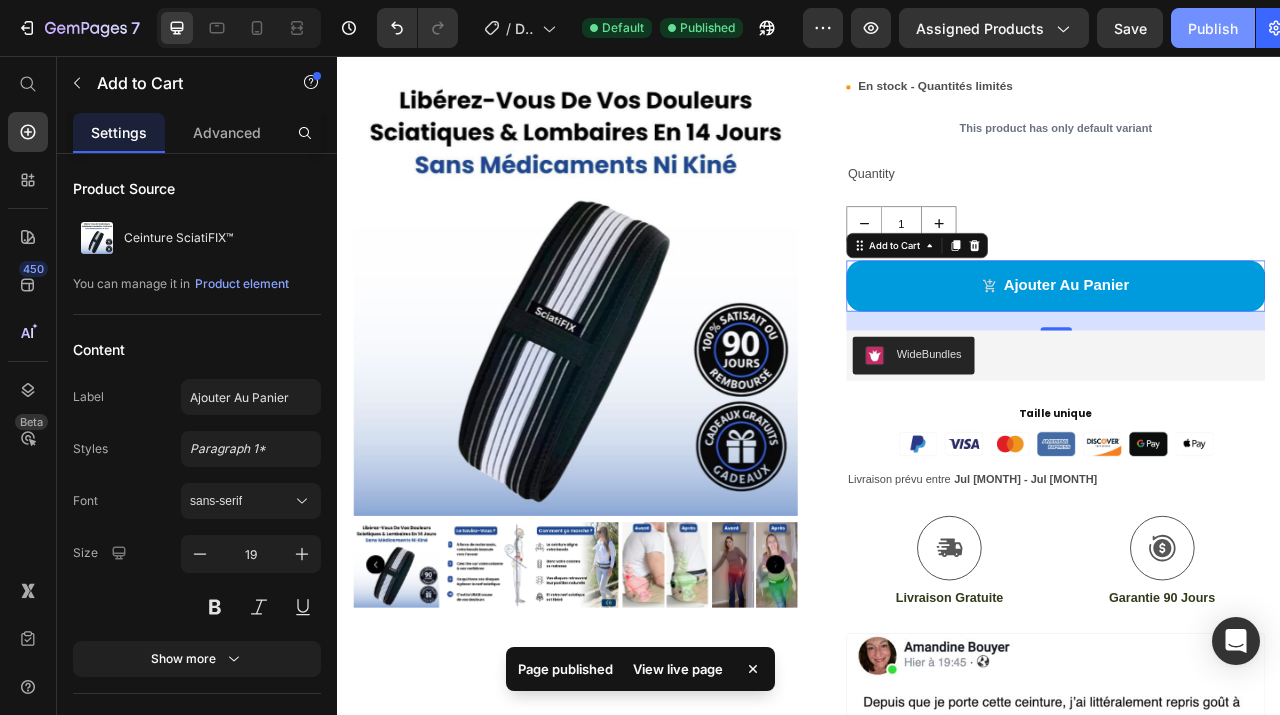 click on "Publish" at bounding box center (1213, 28) 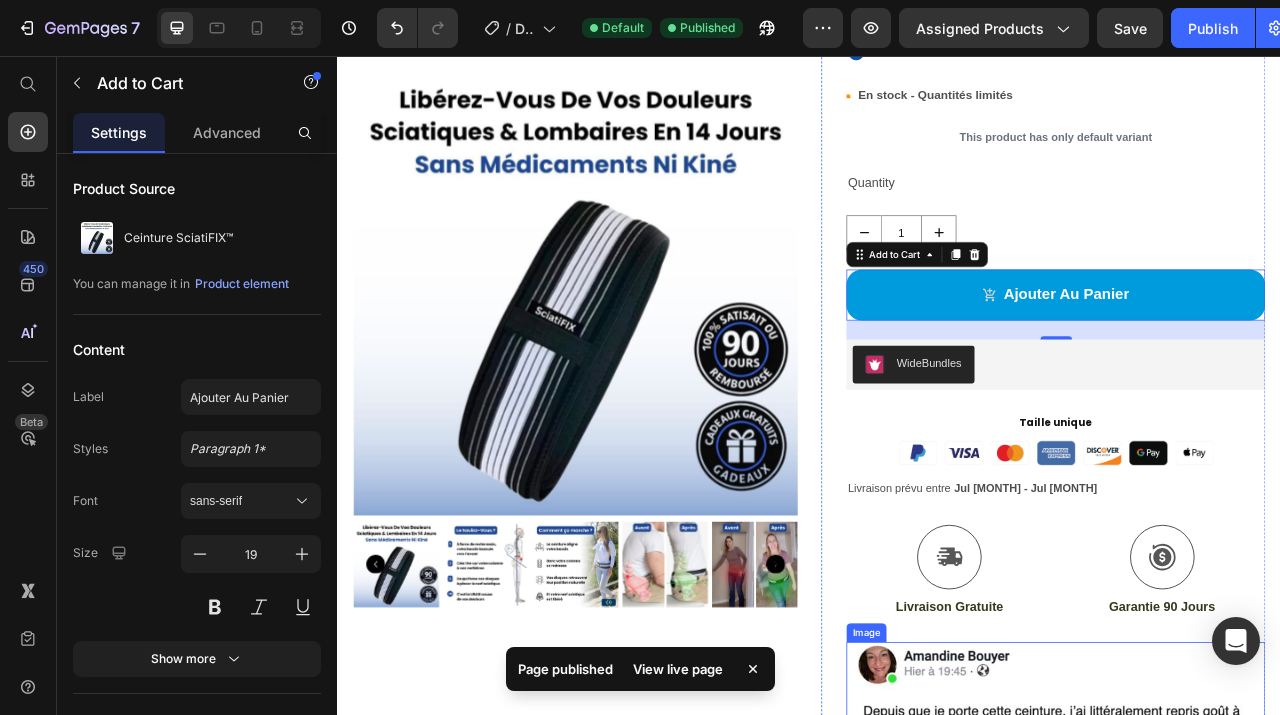 scroll, scrollTop: 467, scrollLeft: 0, axis: vertical 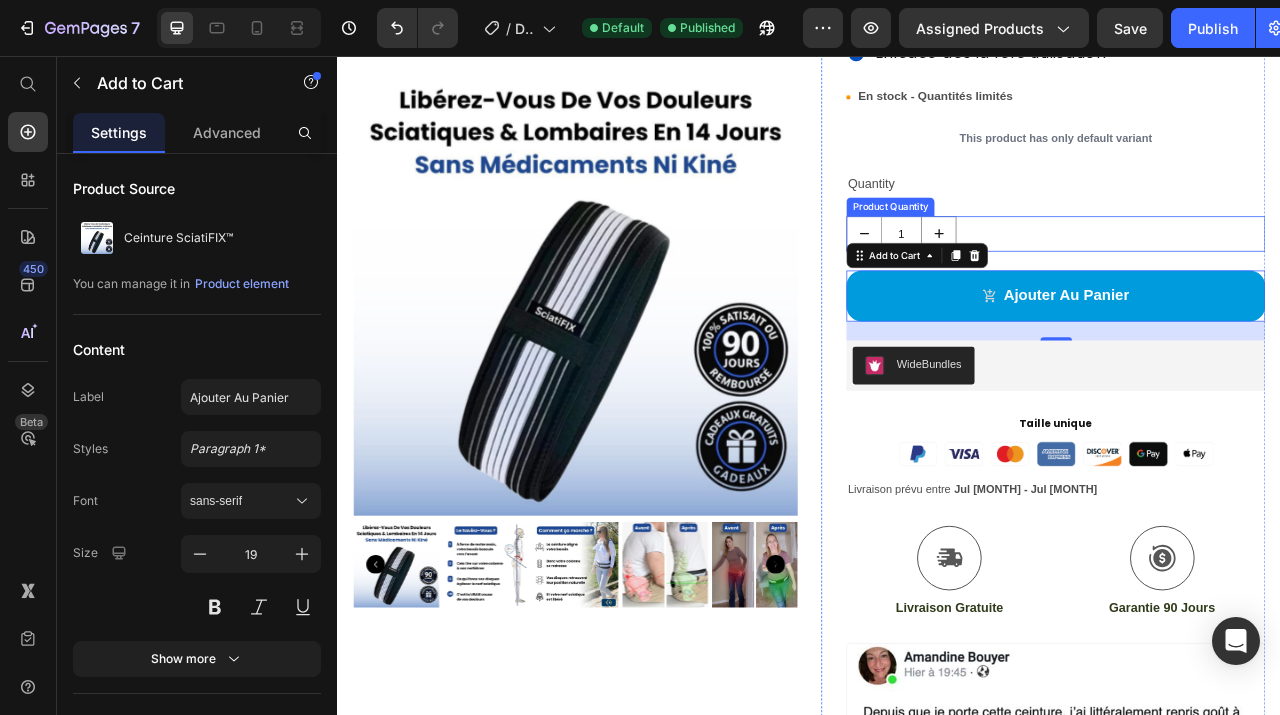 click on "1" at bounding box center (1250, 282) 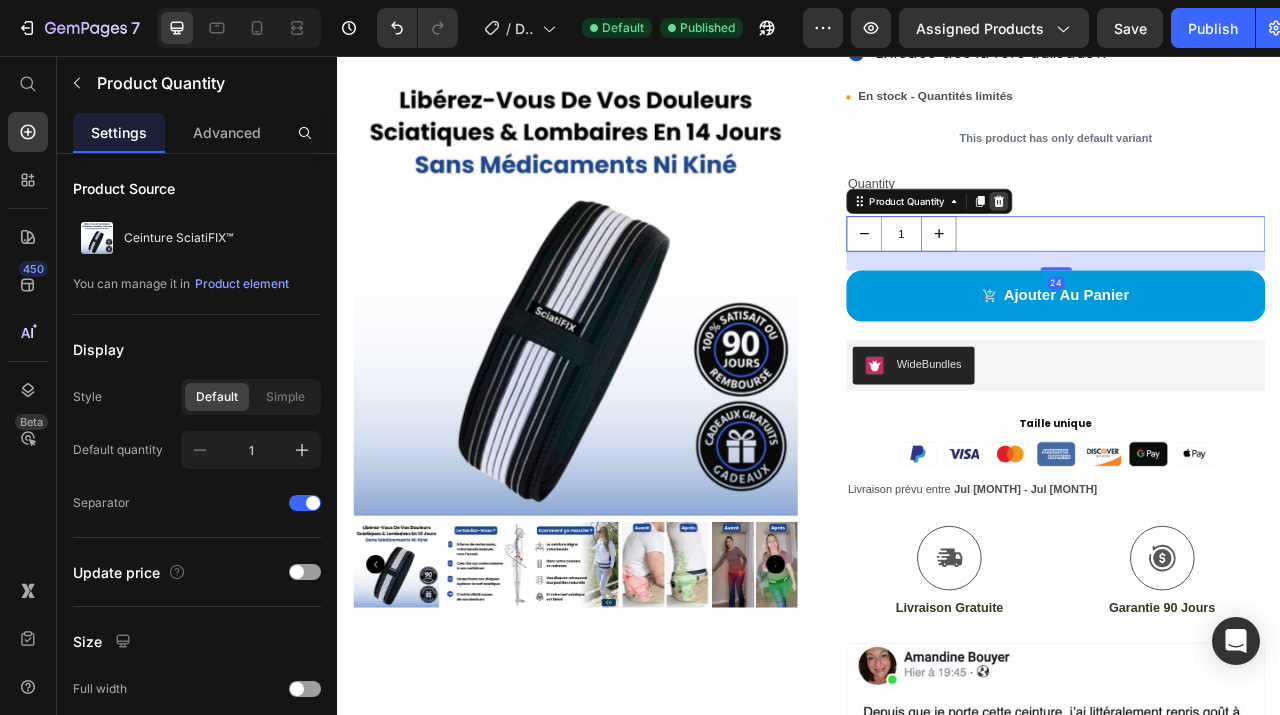 click 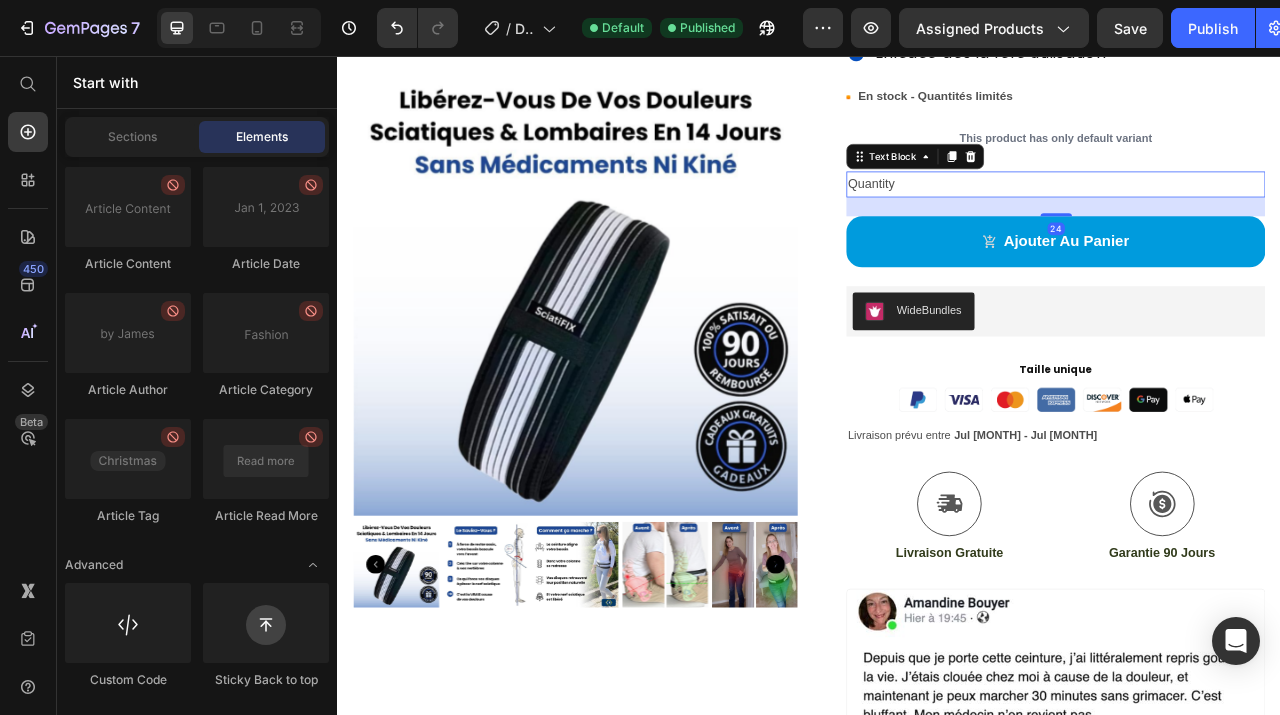 click on "Quantity" at bounding box center [1250, 219] 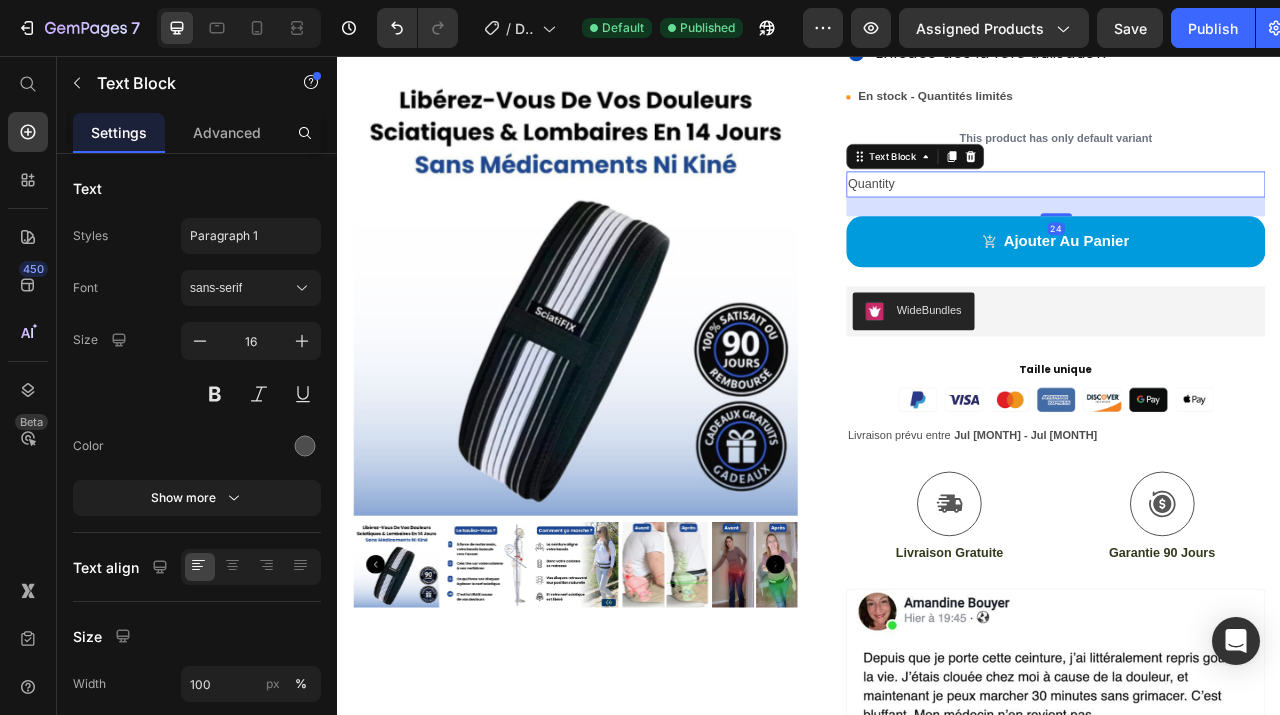 click 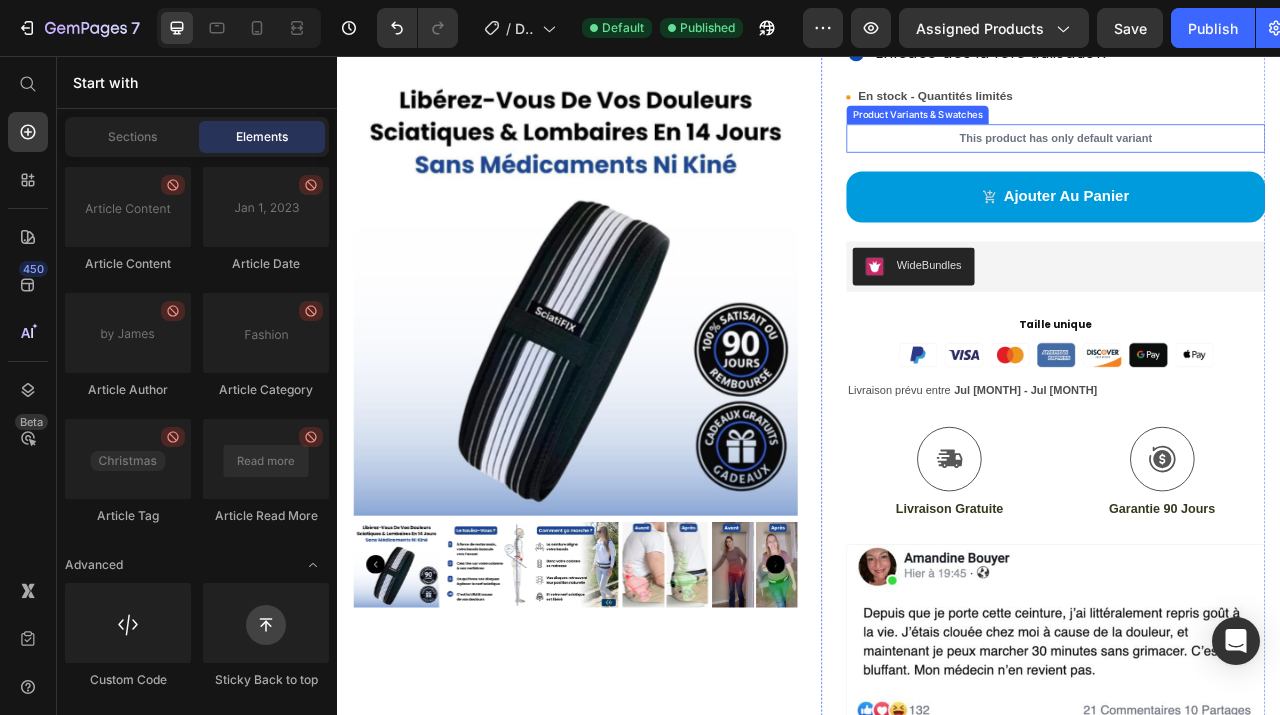 click on "This product has only default variant" at bounding box center [1250, 161] 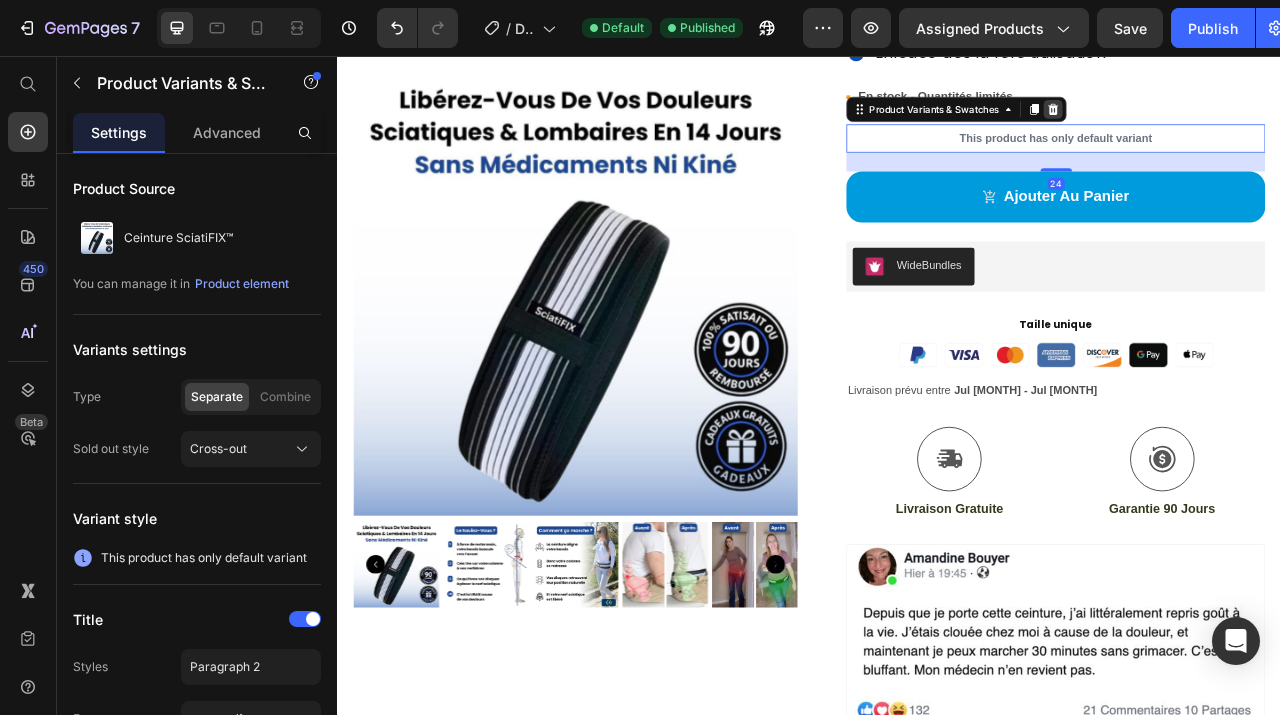 click 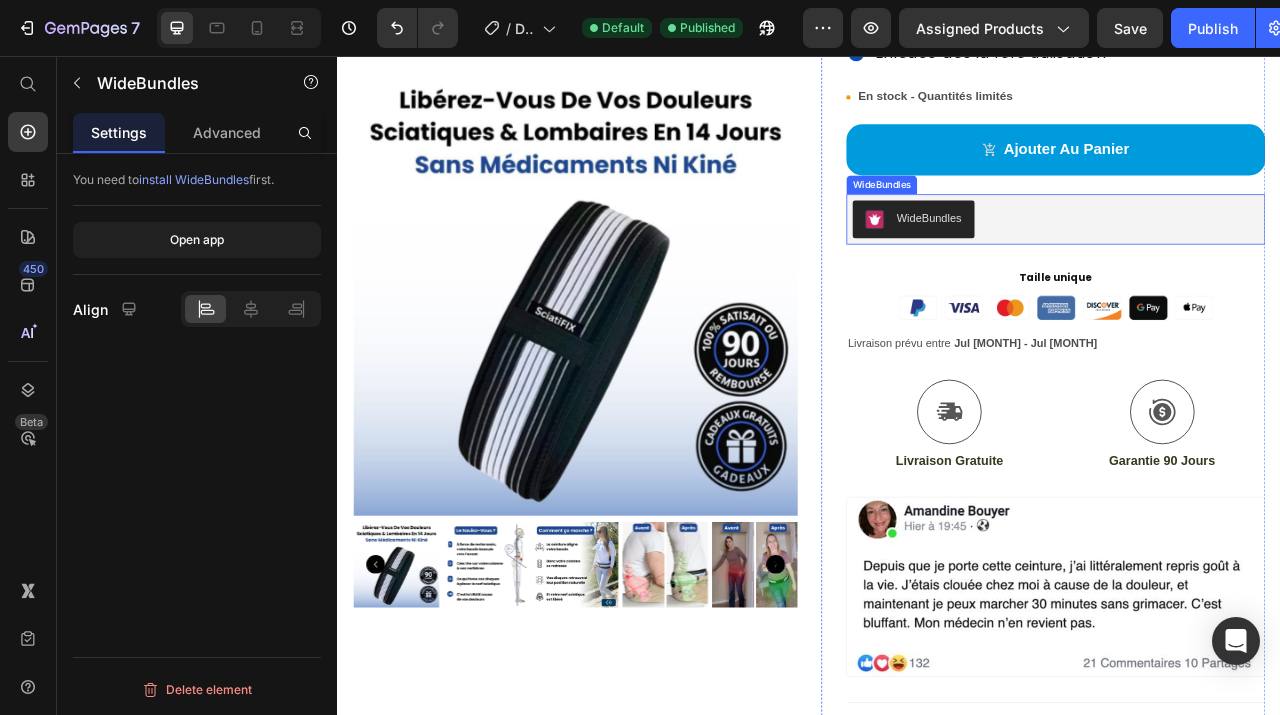 click on "WideBundles" at bounding box center (1250, 264) 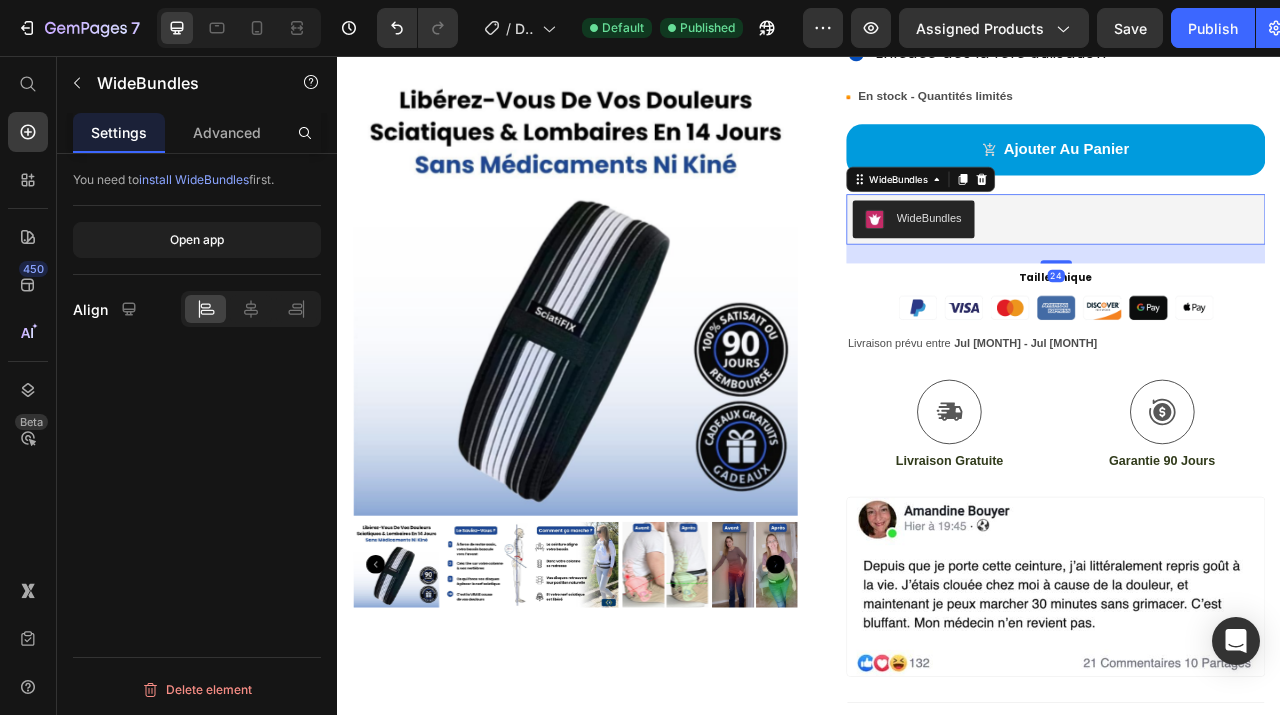 click 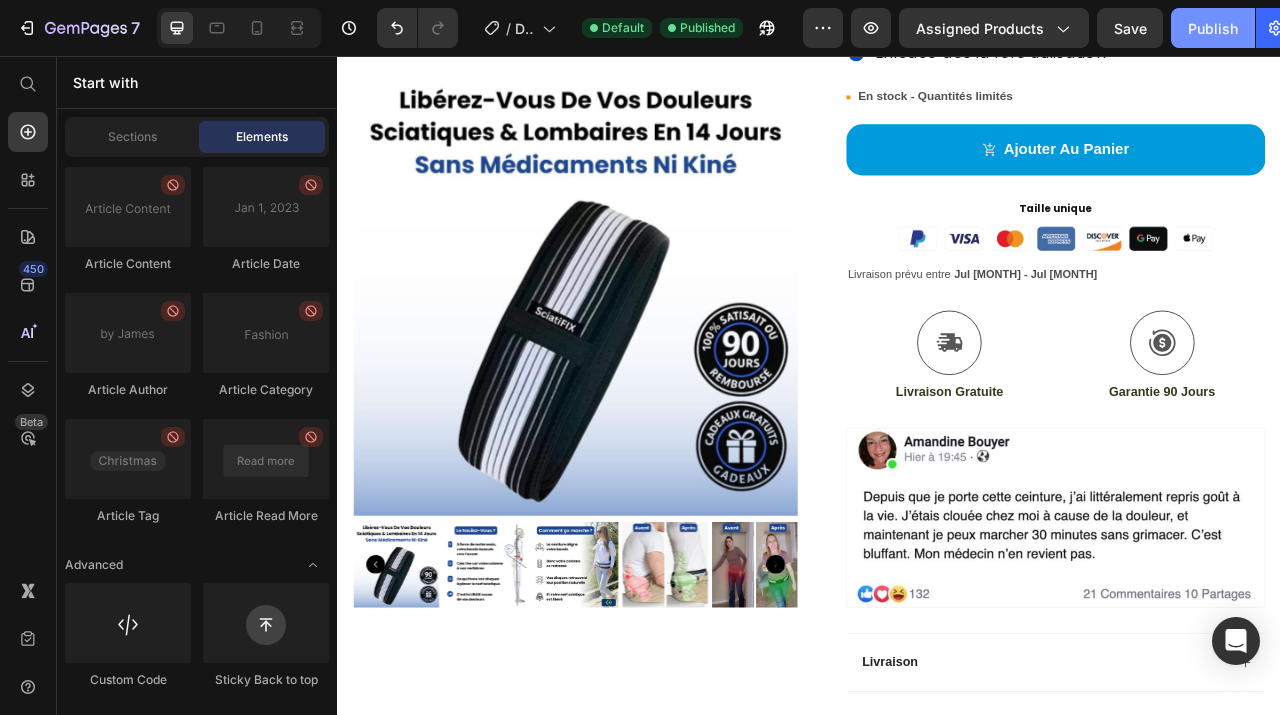 click on "Publish" 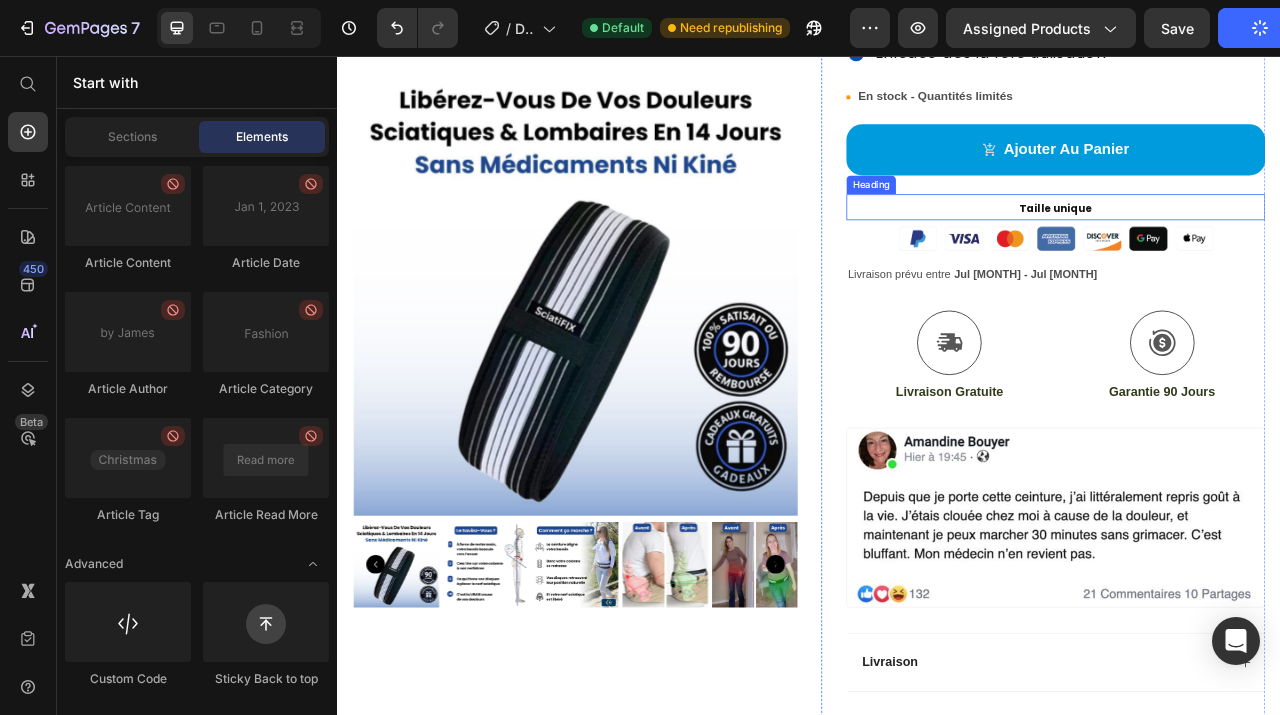 click on "Taille unique" at bounding box center (1250, 248) 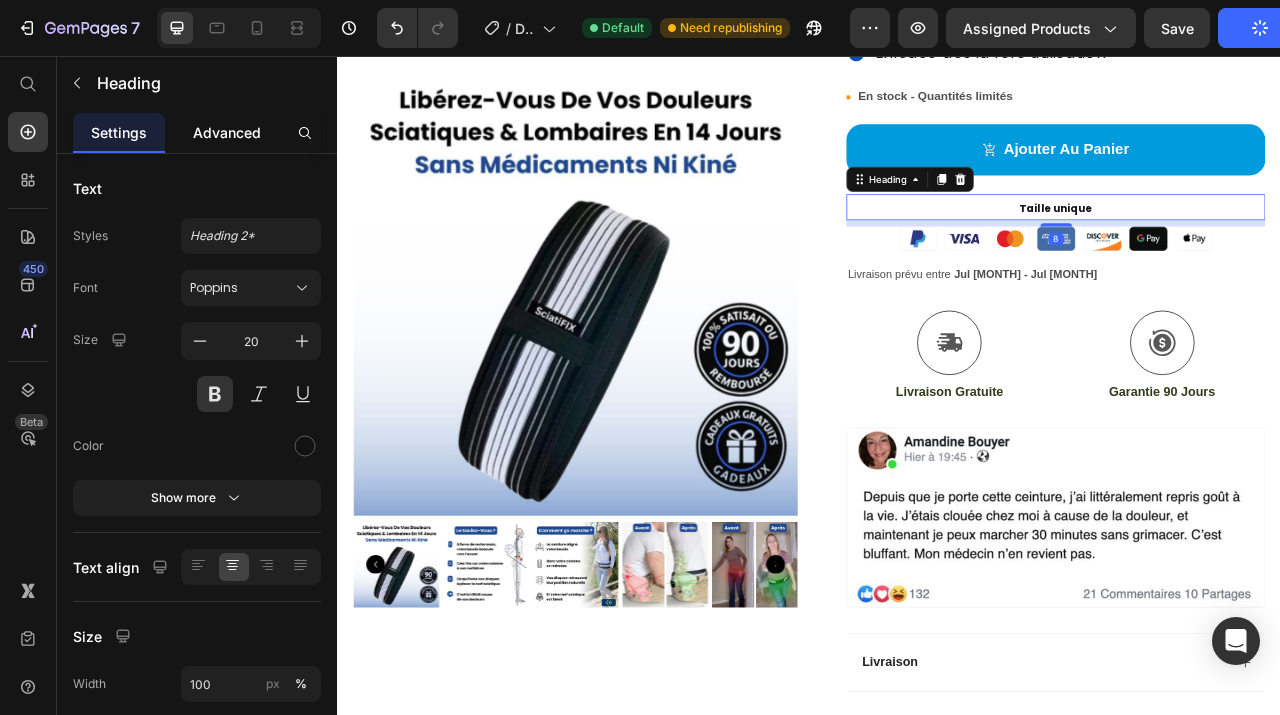 click on "Advanced" at bounding box center (227, 132) 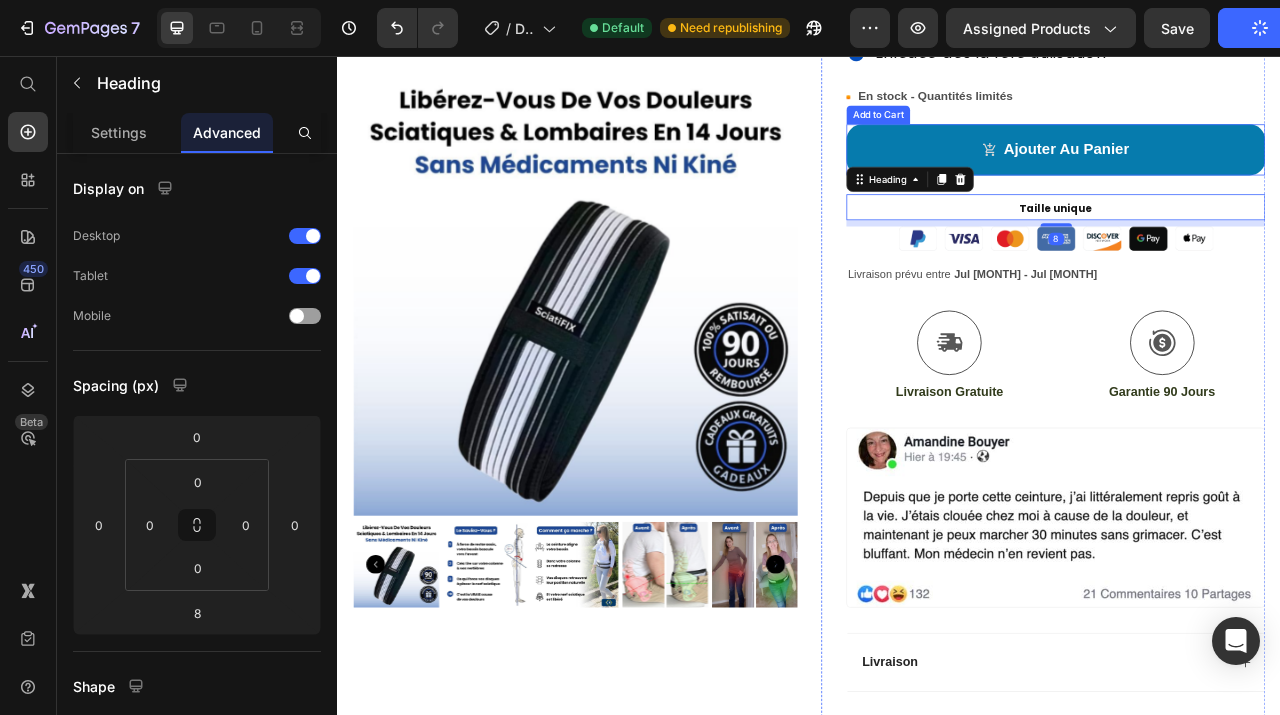 click on "ajouter au panier" at bounding box center (1250, 175) 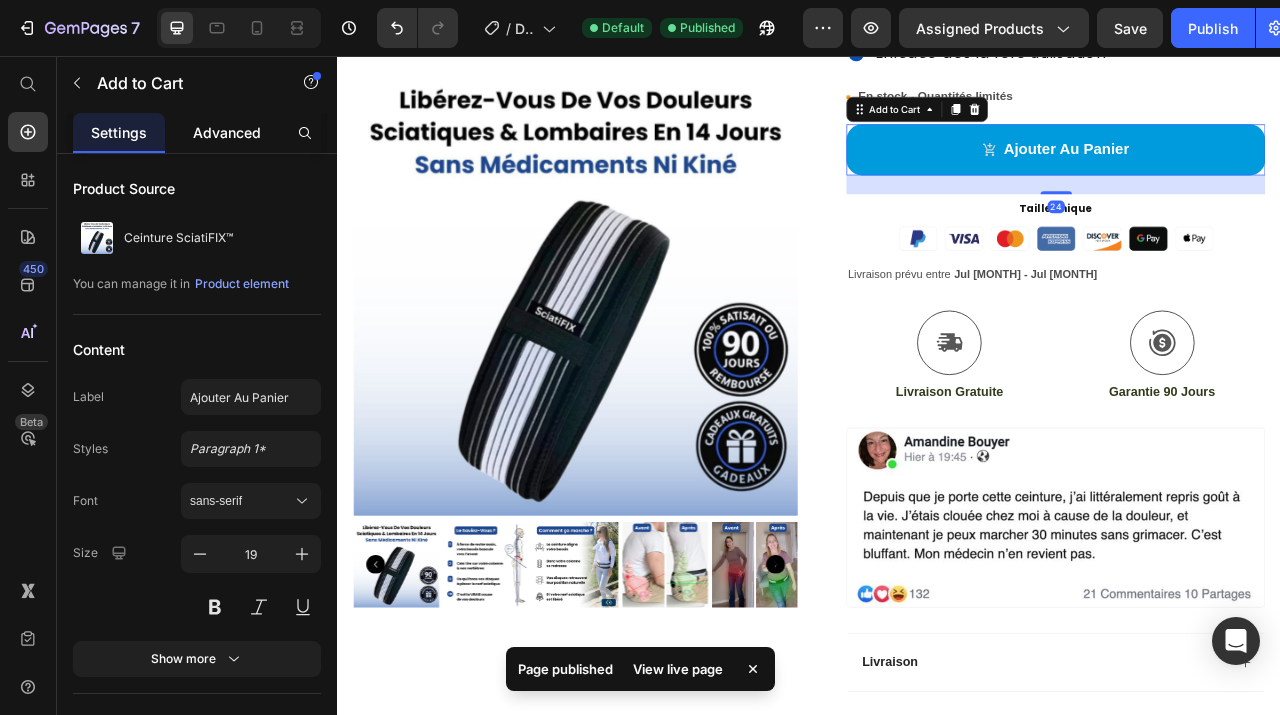 click on "Advanced" 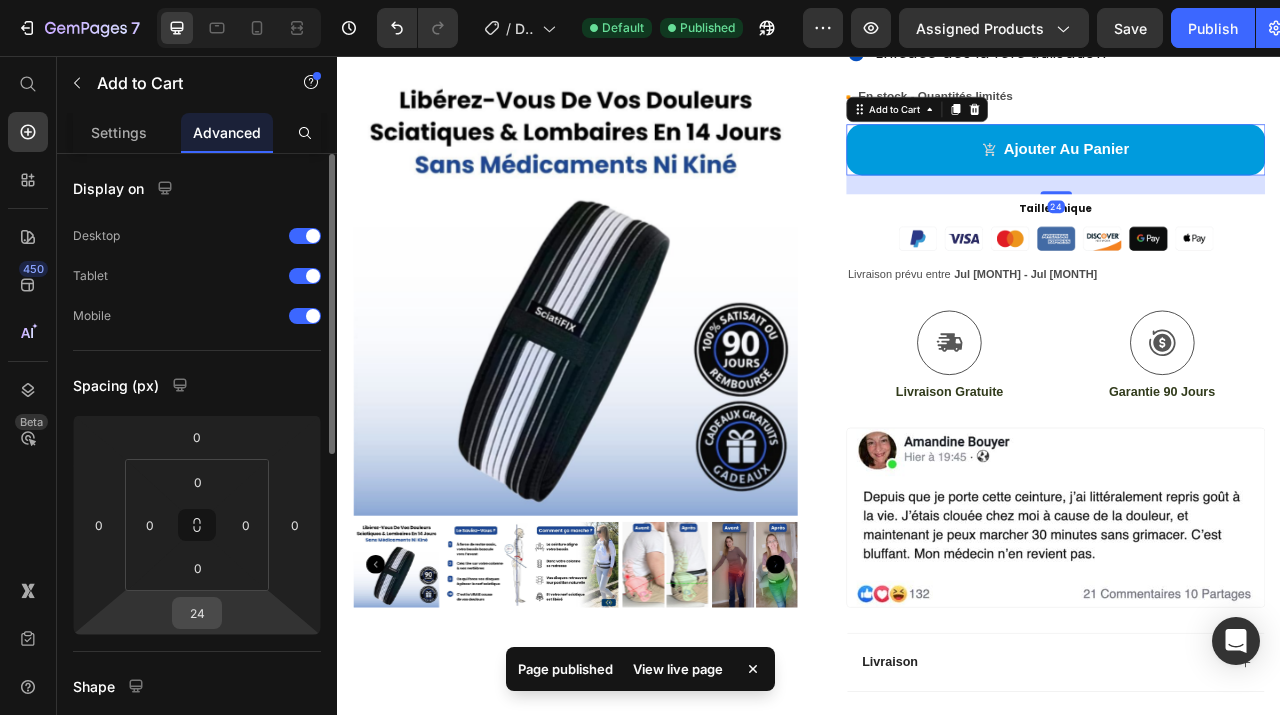 click on "24" at bounding box center [197, 613] 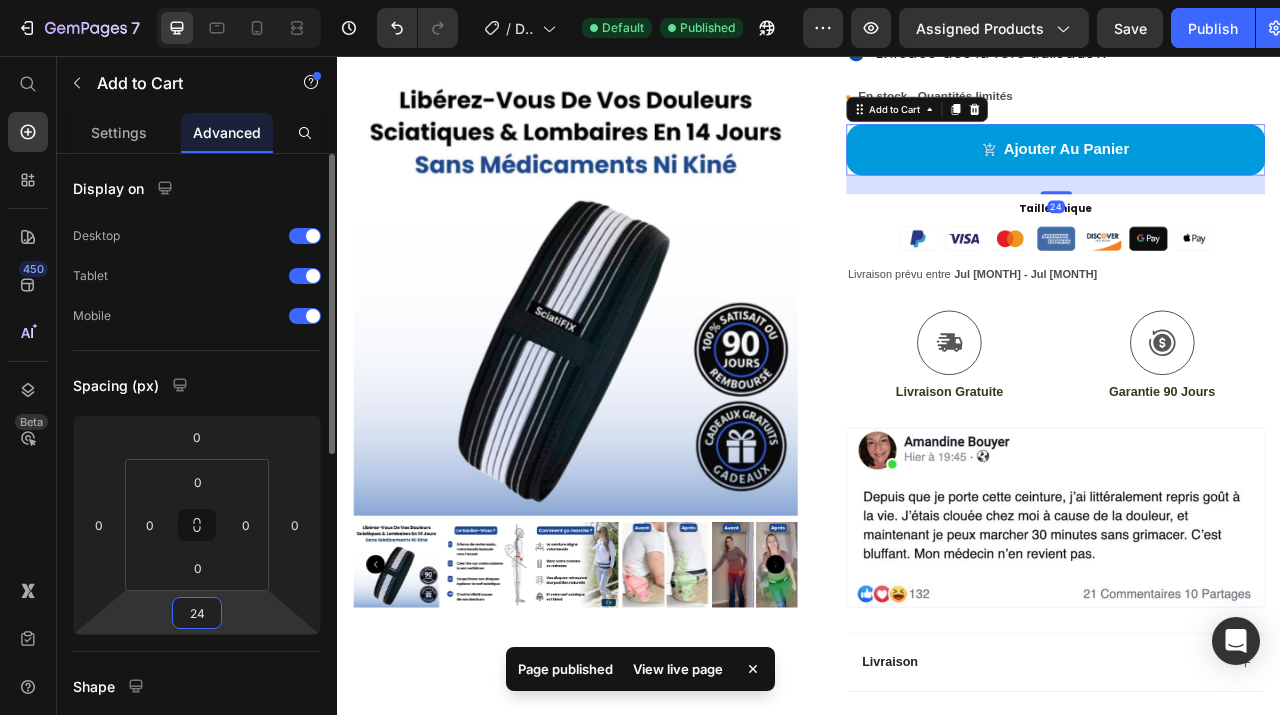type 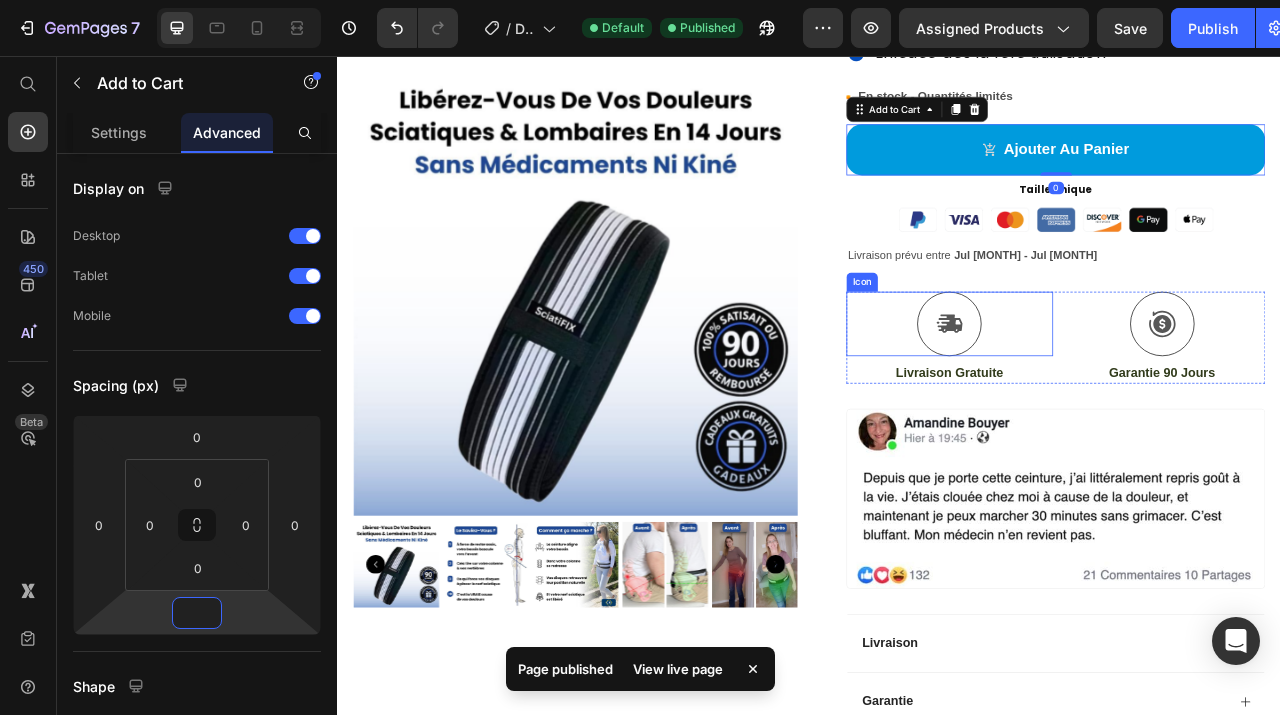 click on "Icon" at bounding box center (1115, 397) 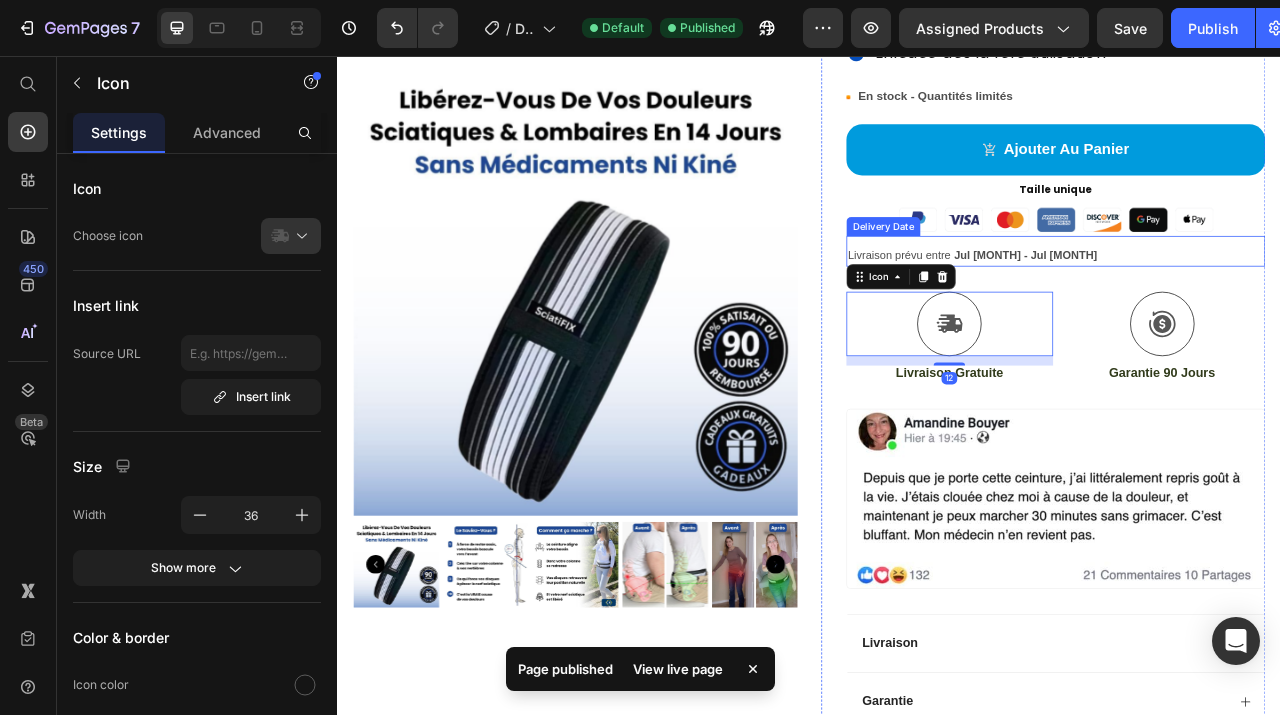 click on "Jul [MONTH] - Jul [MONTH]" at bounding box center [1212, 309] 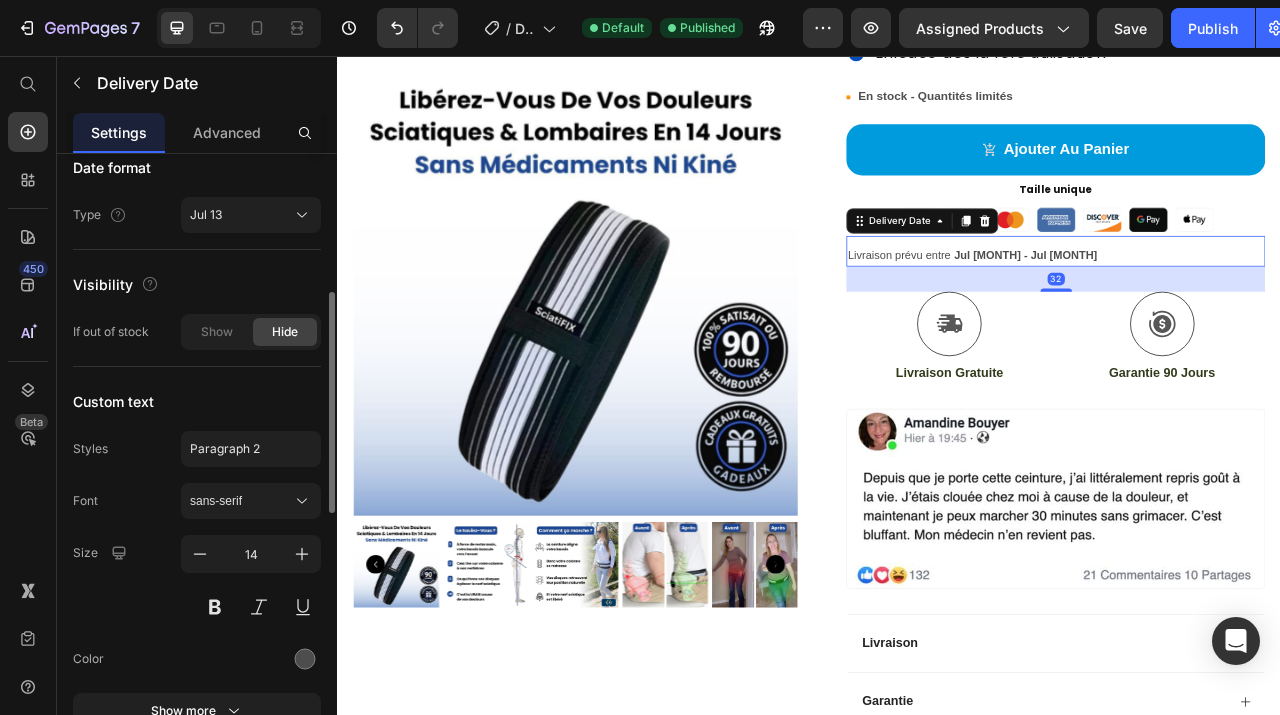 scroll, scrollTop: 366, scrollLeft: 0, axis: vertical 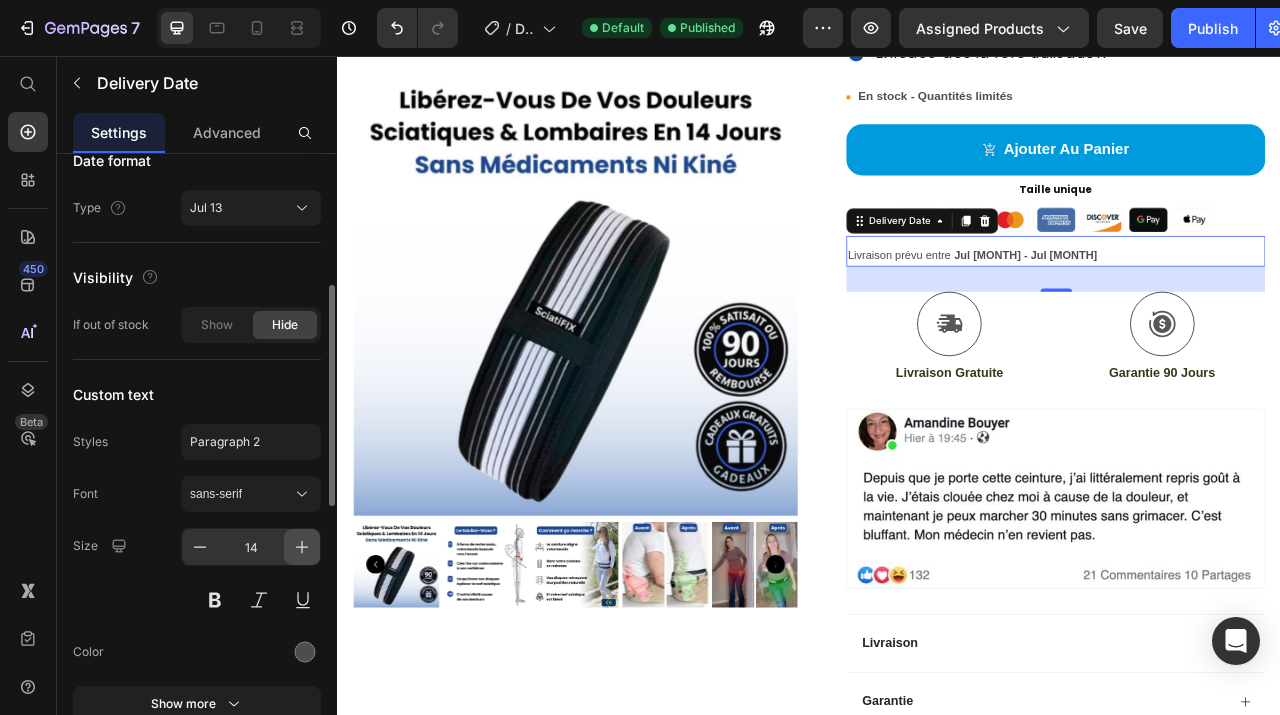 click 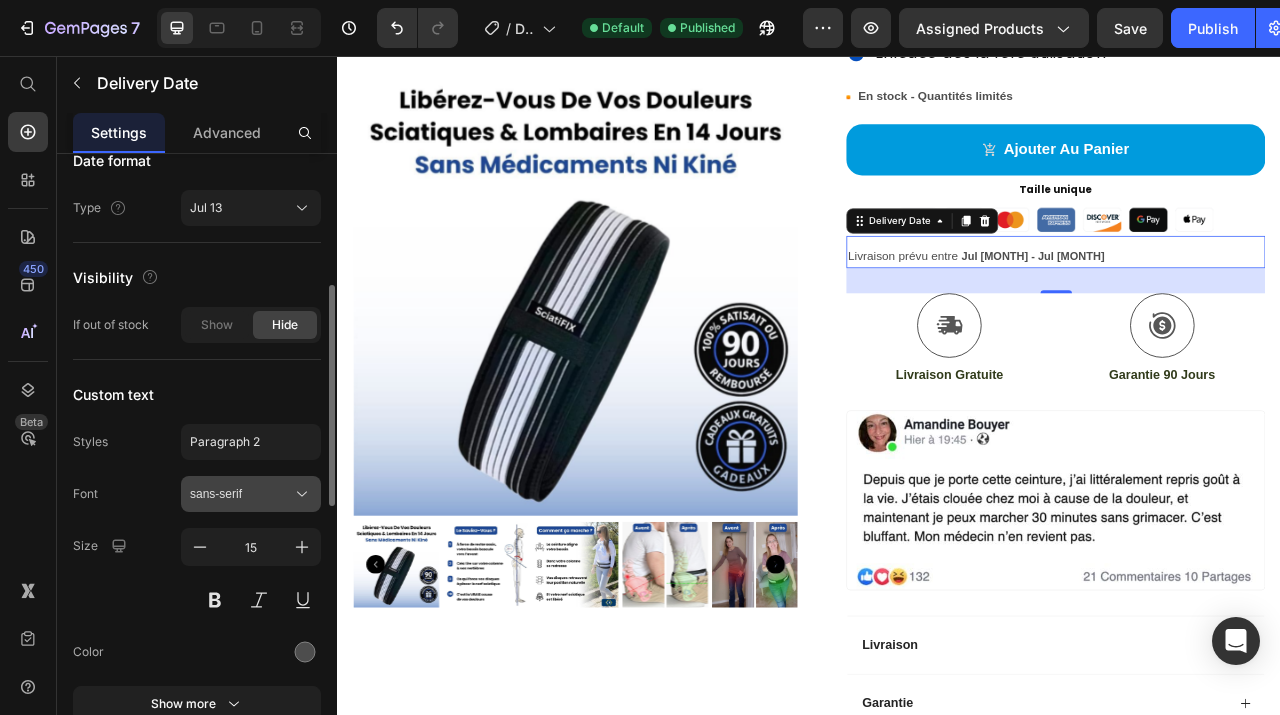 click on "sans-serif" at bounding box center [241, 494] 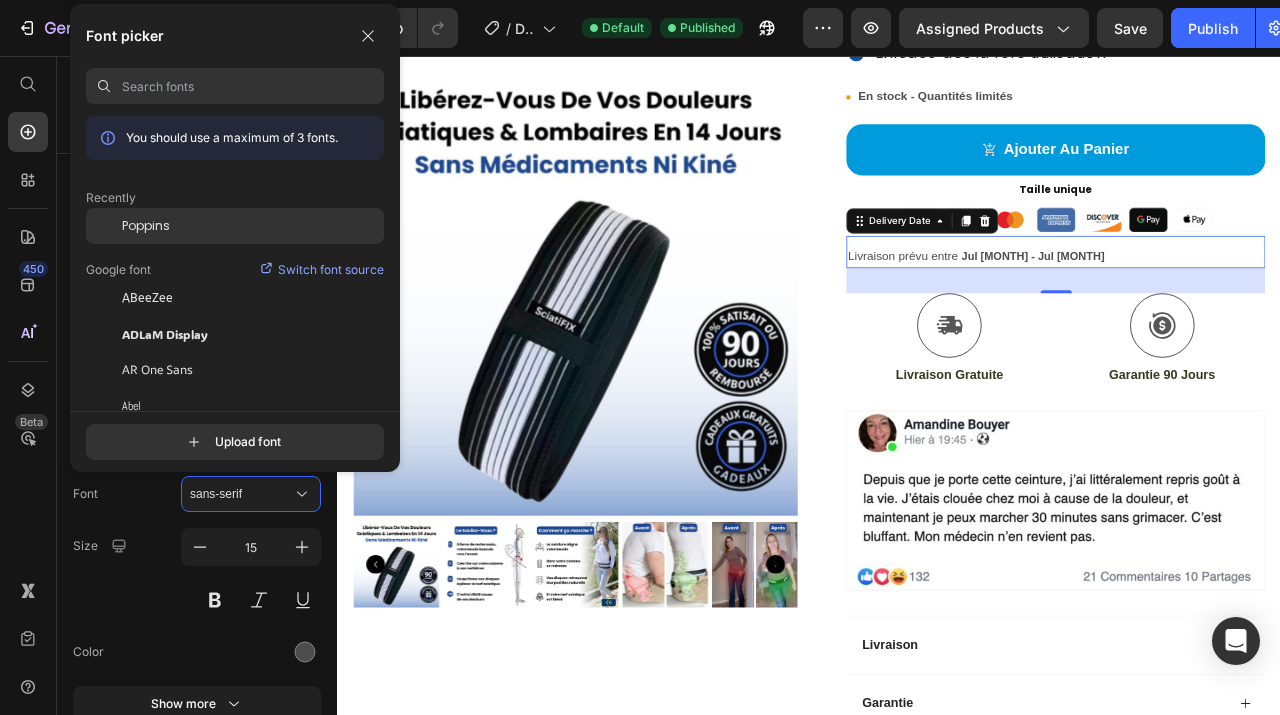 click on "Poppins" 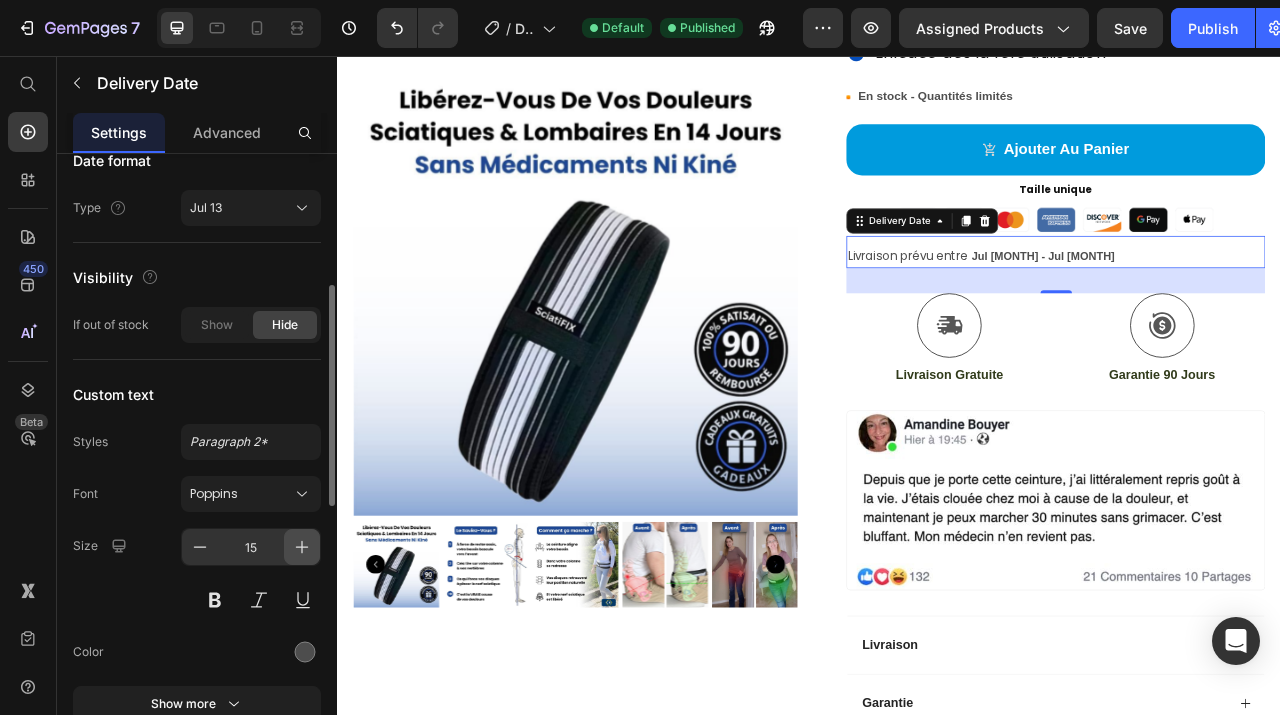 click 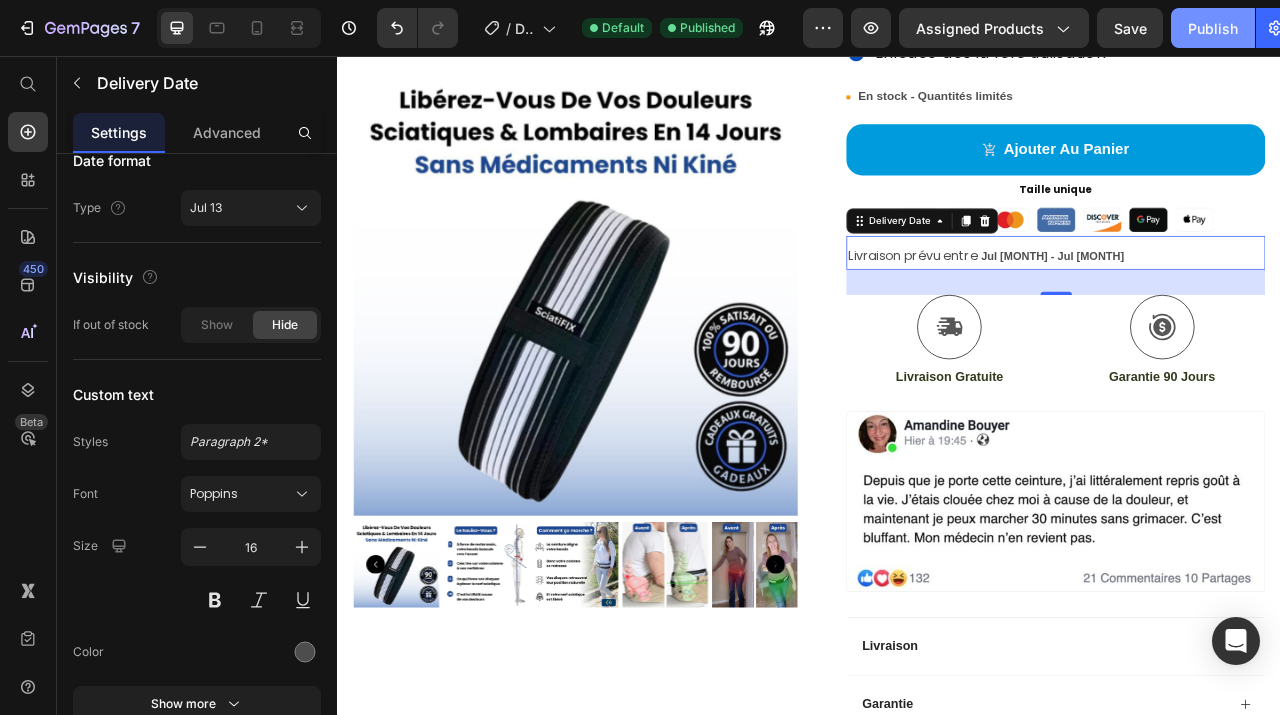 click on "Publish" 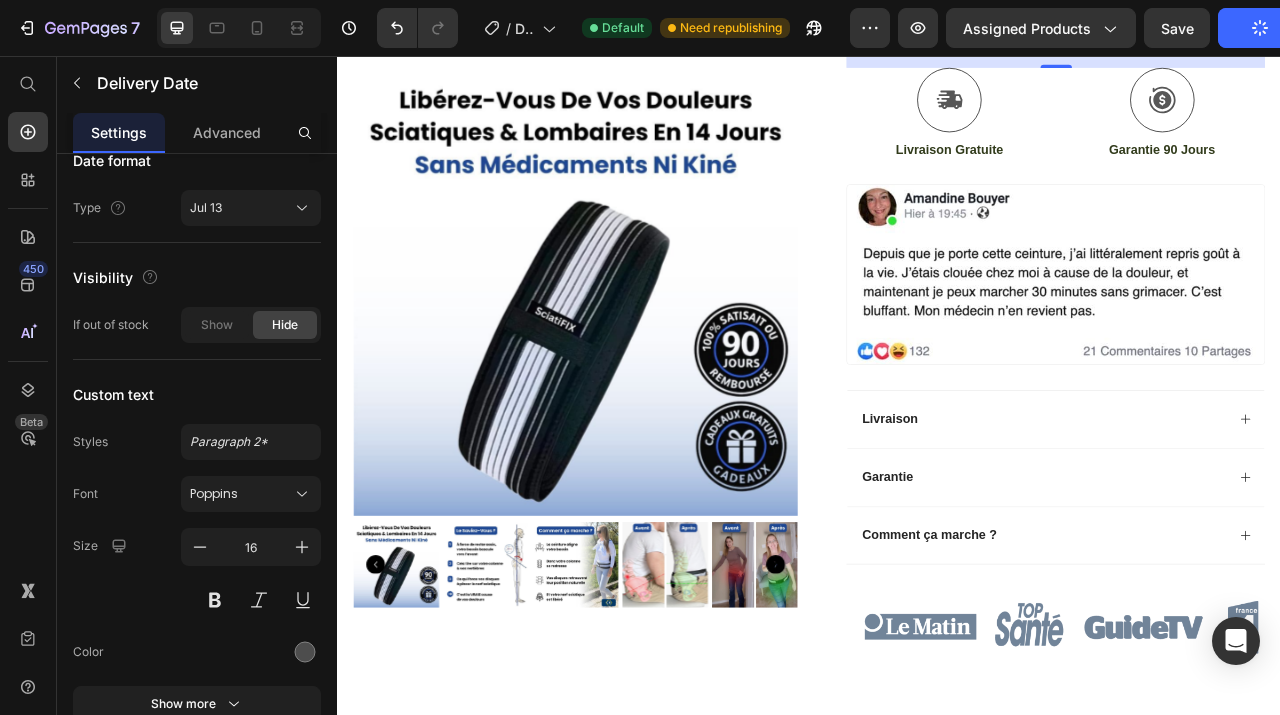 scroll, scrollTop: 293, scrollLeft: 0, axis: vertical 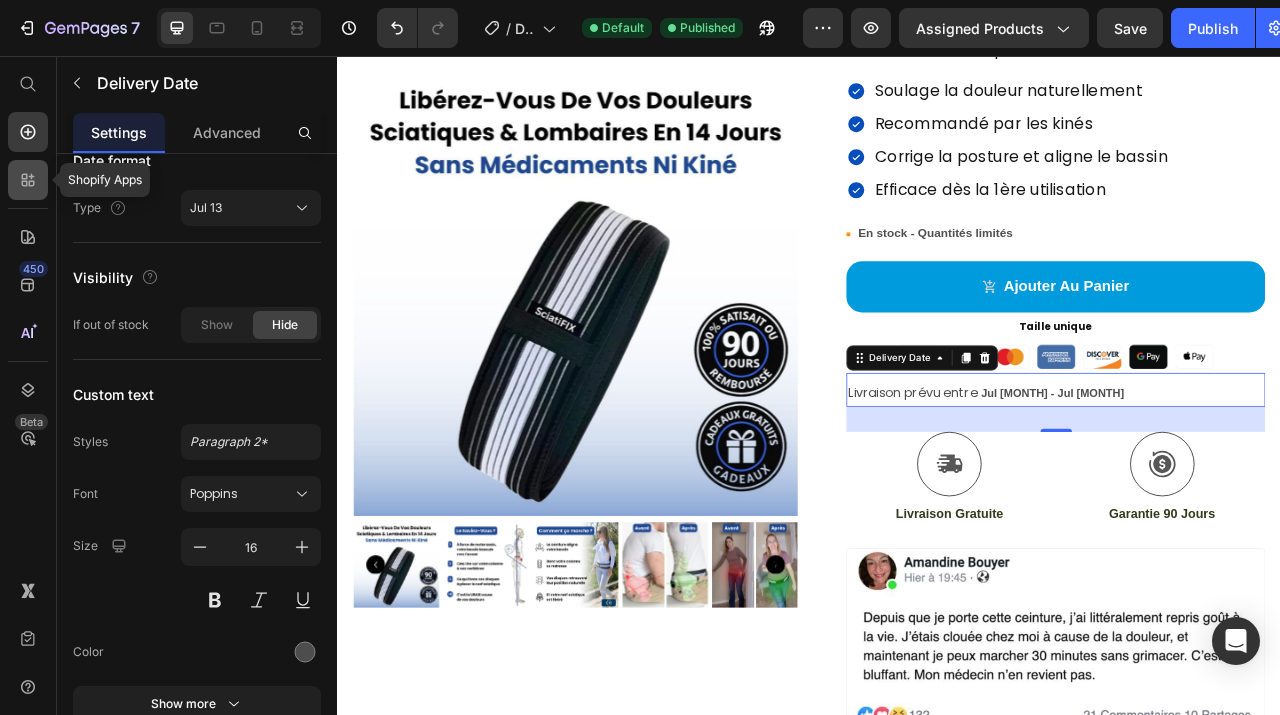 click 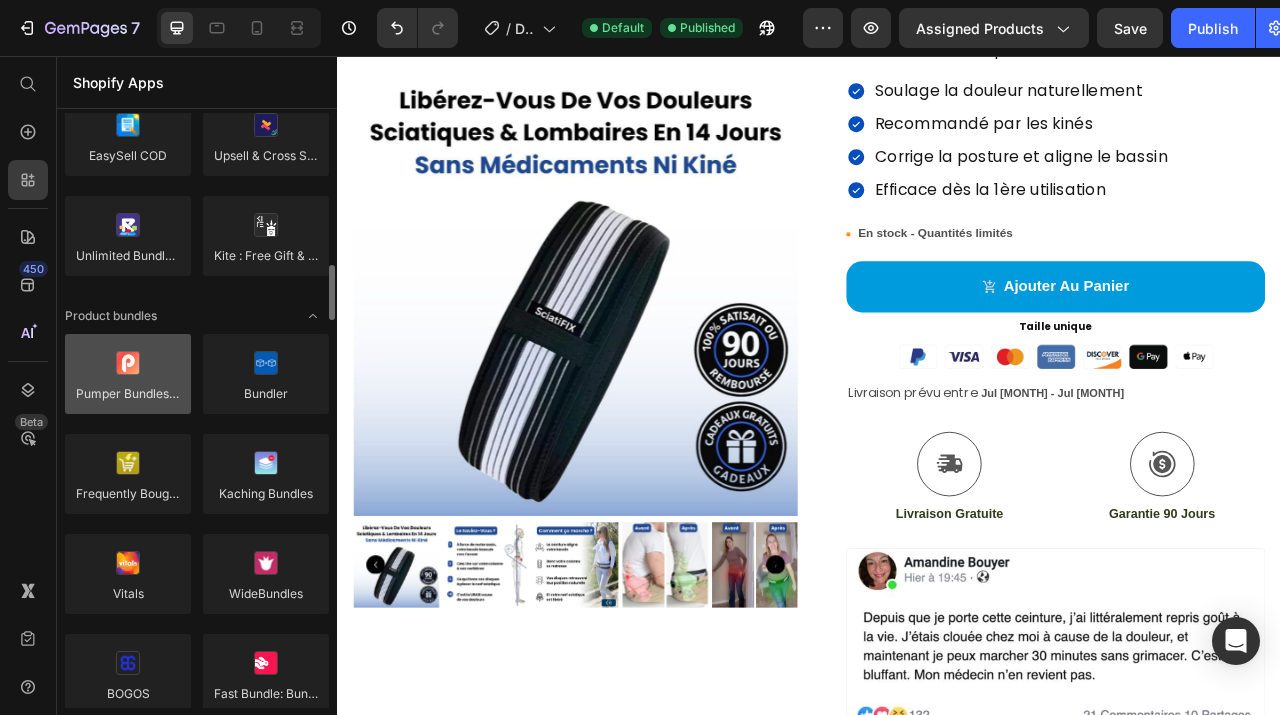 scroll, scrollTop: 1257, scrollLeft: 0, axis: vertical 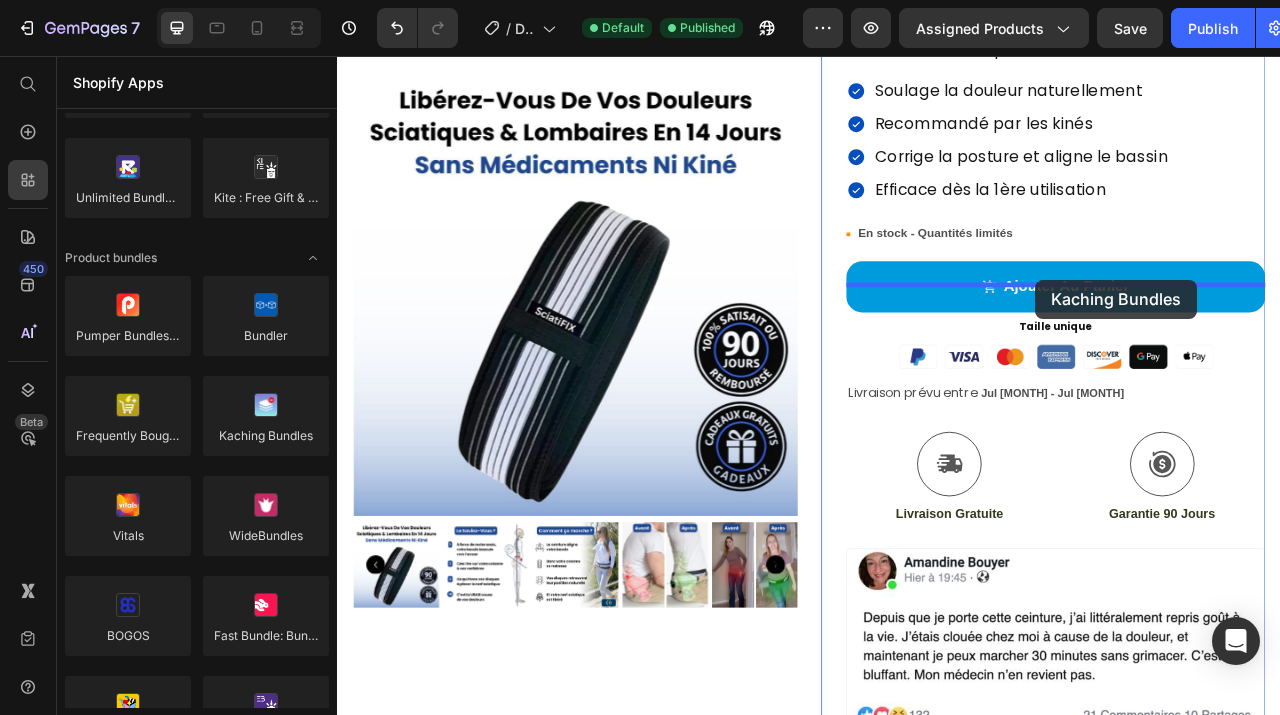drag, startPoint x: 540, startPoint y: 479, endPoint x: 1225, endPoint y: 341, distance: 698.76245 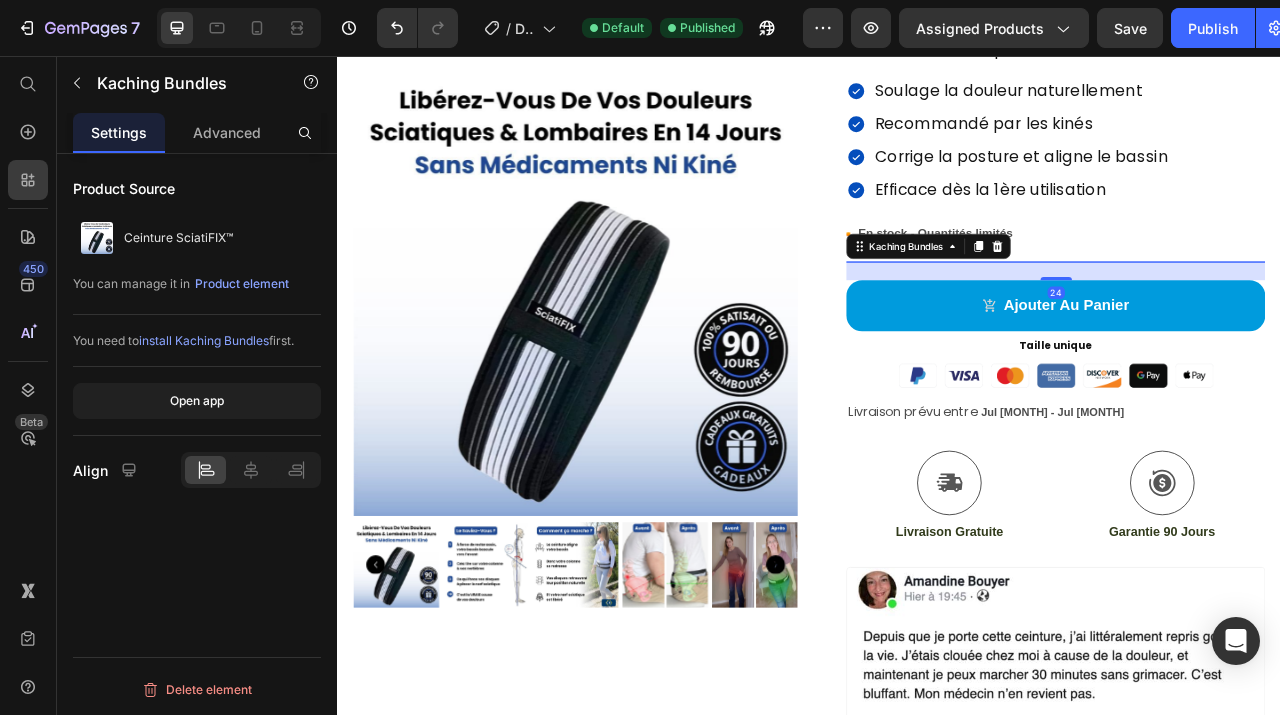 scroll, scrollTop: 0, scrollLeft: 0, axis: both 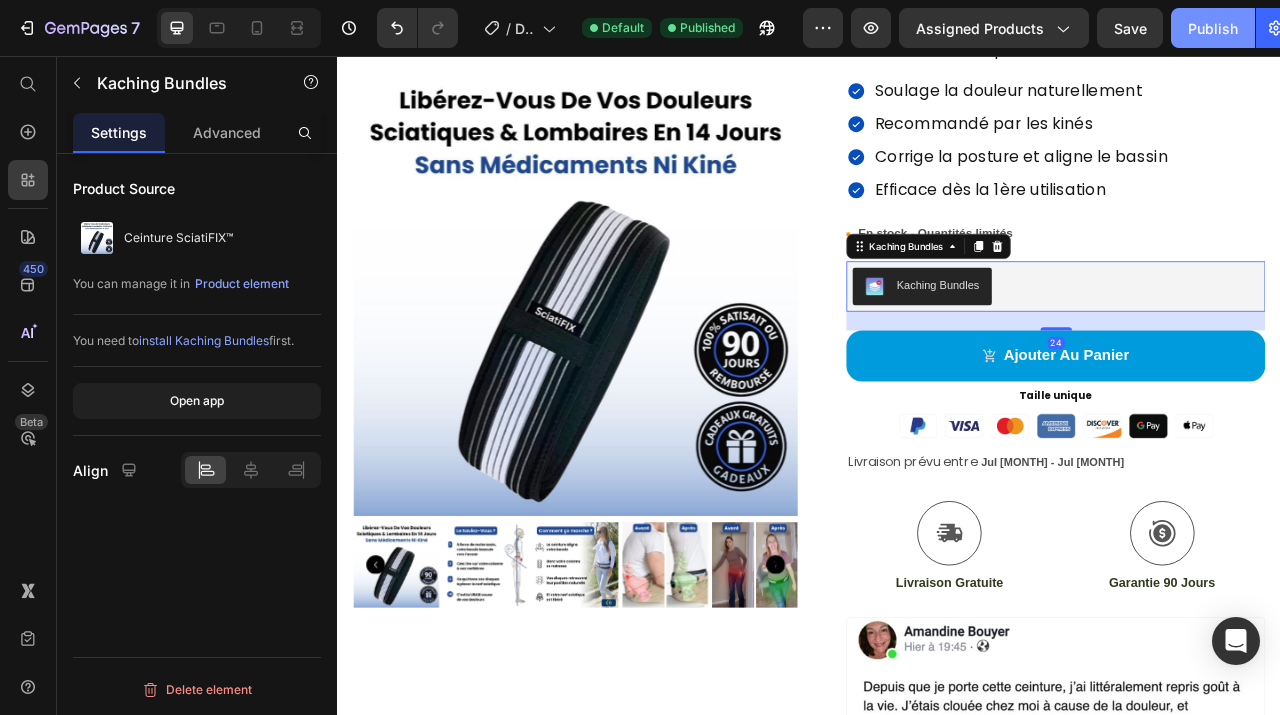 click on "Publish" at bounding box center [1213, 28] 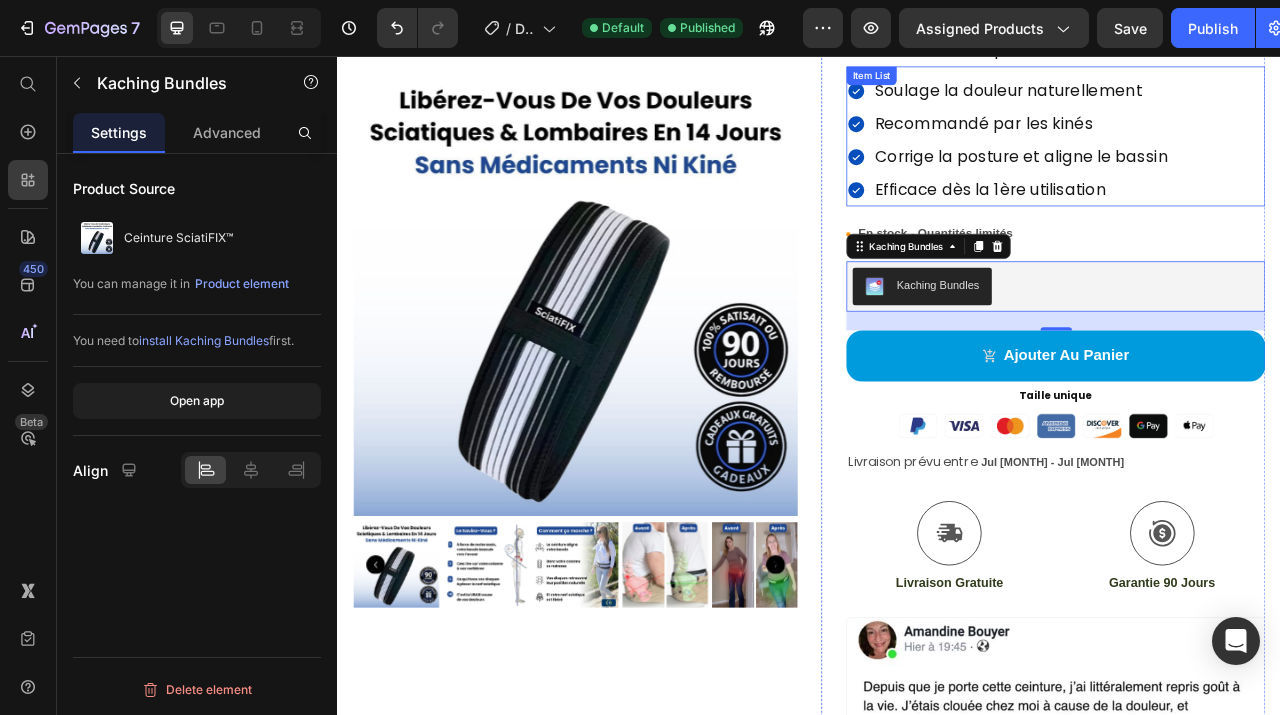 click on "Soulage la douleur naturellement Recommandé par les kinés Corrige la posture et aligne le bassin Efficace dès la 1ère utilisation" at bounding box center (1250, 163) 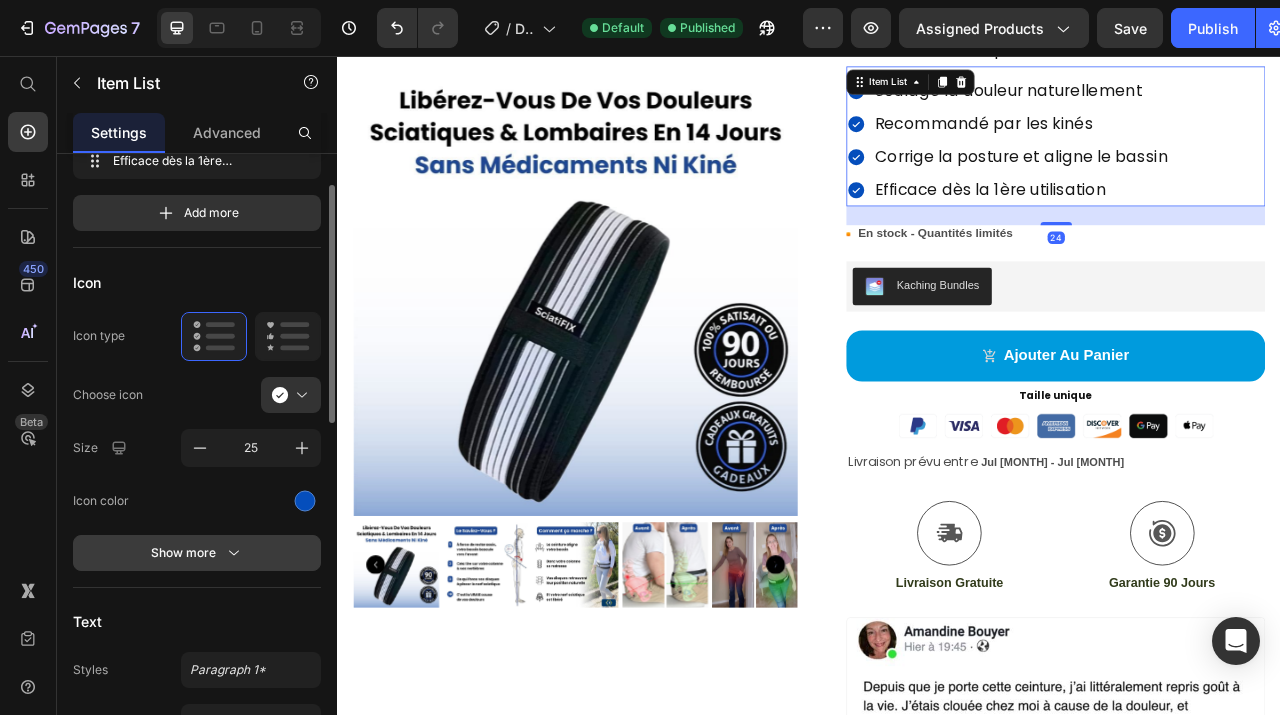 scroll, scrollTop: 220, scrollLeft: 0, axis: vertical 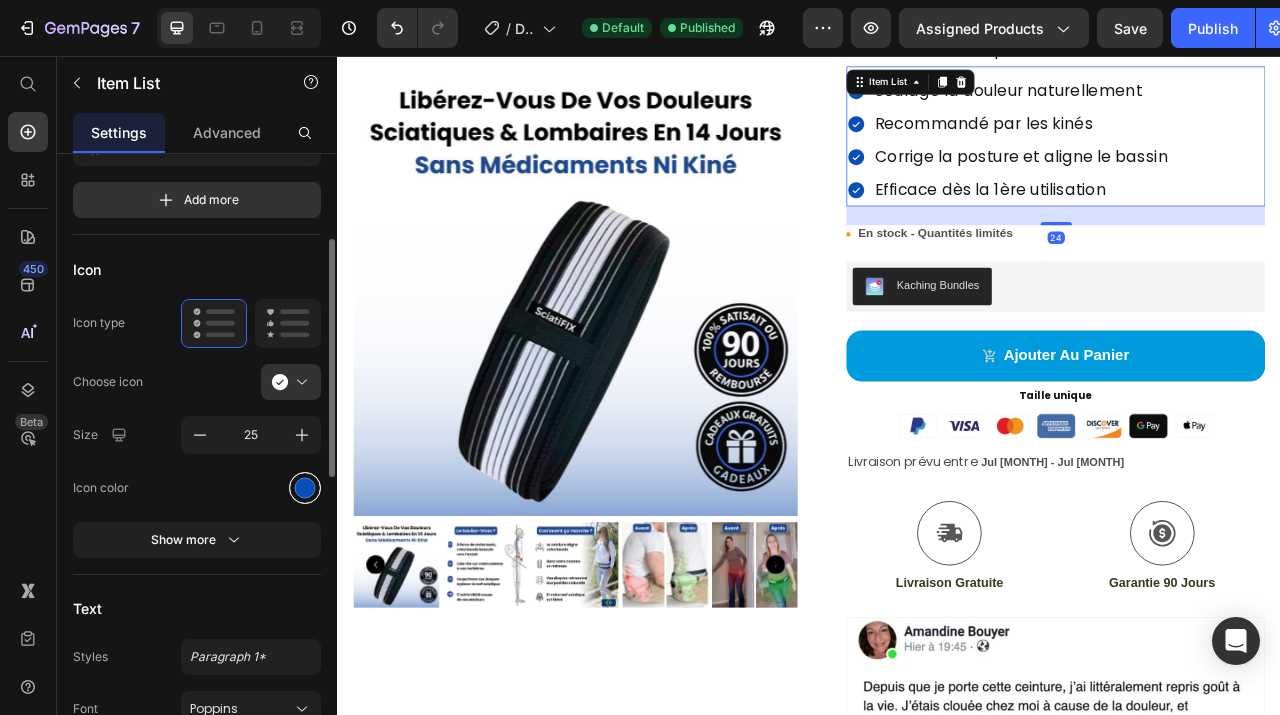 click at bounding box center (305, 487) 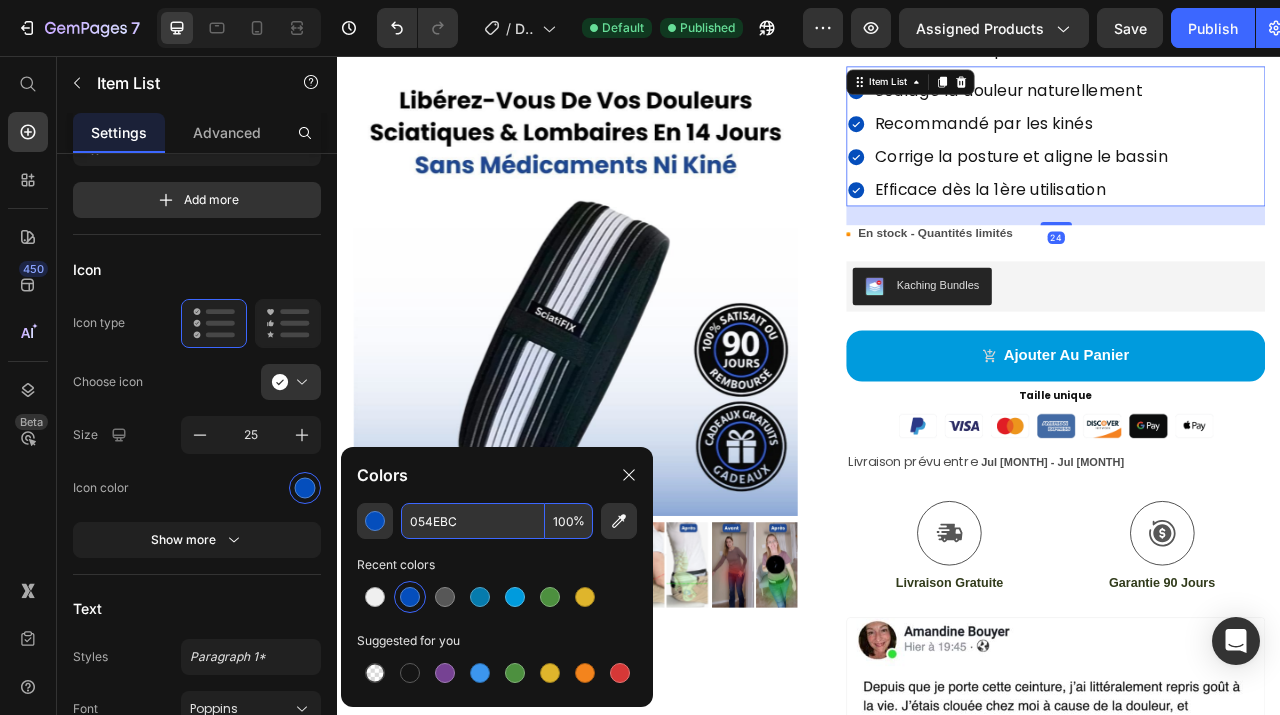 click on "054EBC" at bounding box center [473, 521] 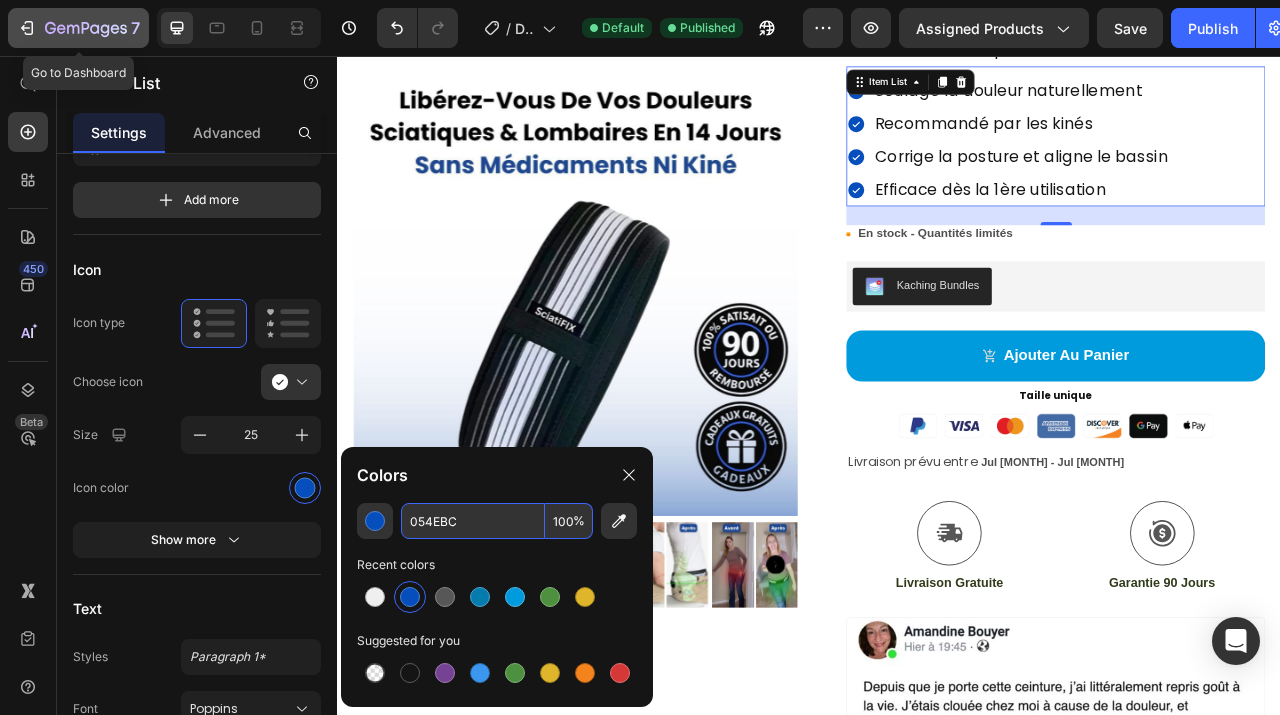 click 